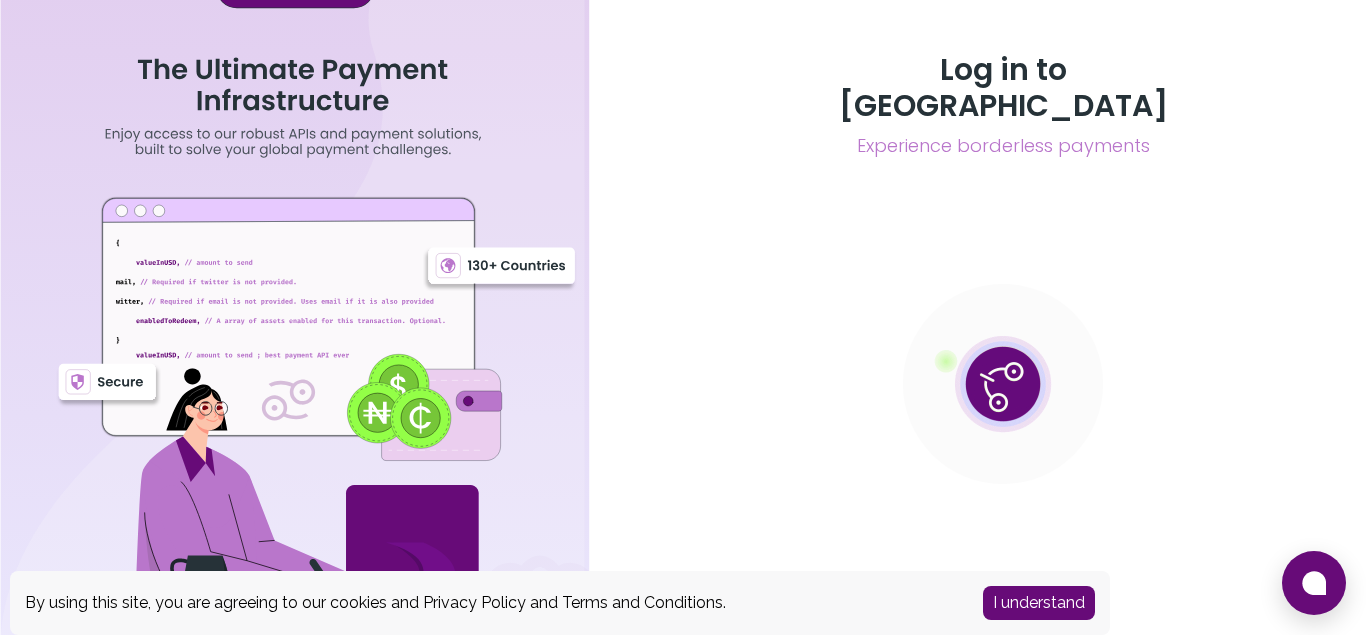 scroll, scrollTop: 0, scrollLeft: 0, axis: both 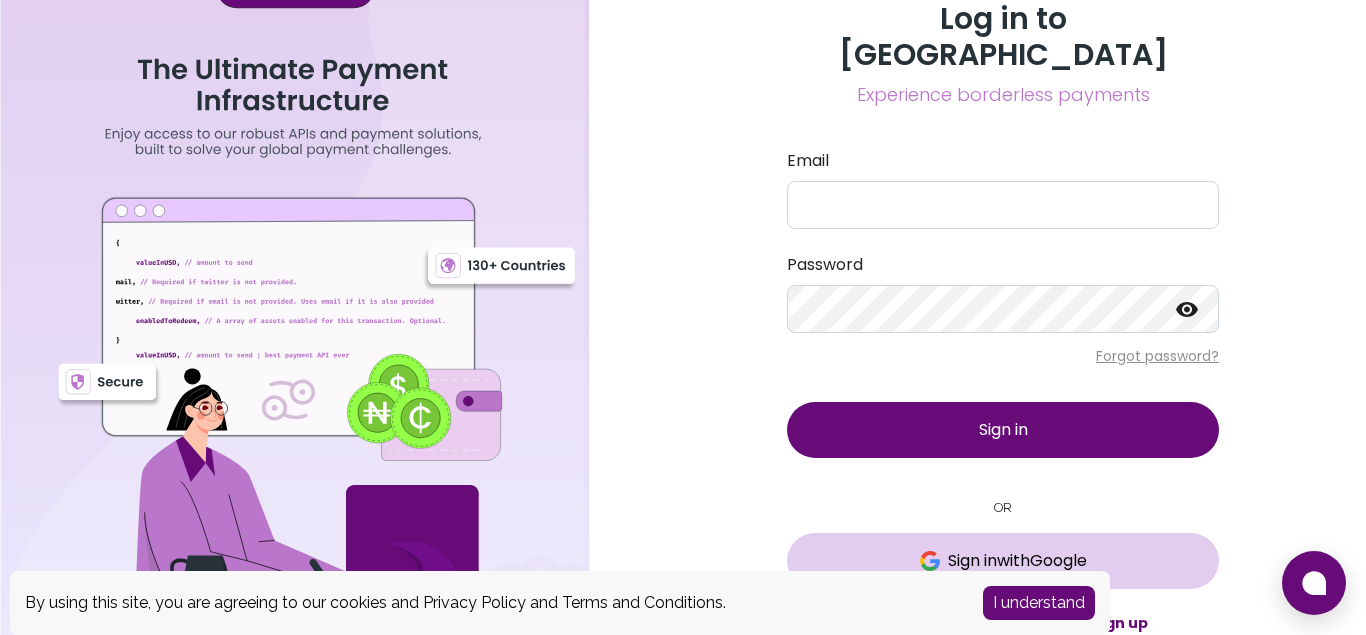 click on "Sign in  with  Google" at bounding box center (1017, 561) 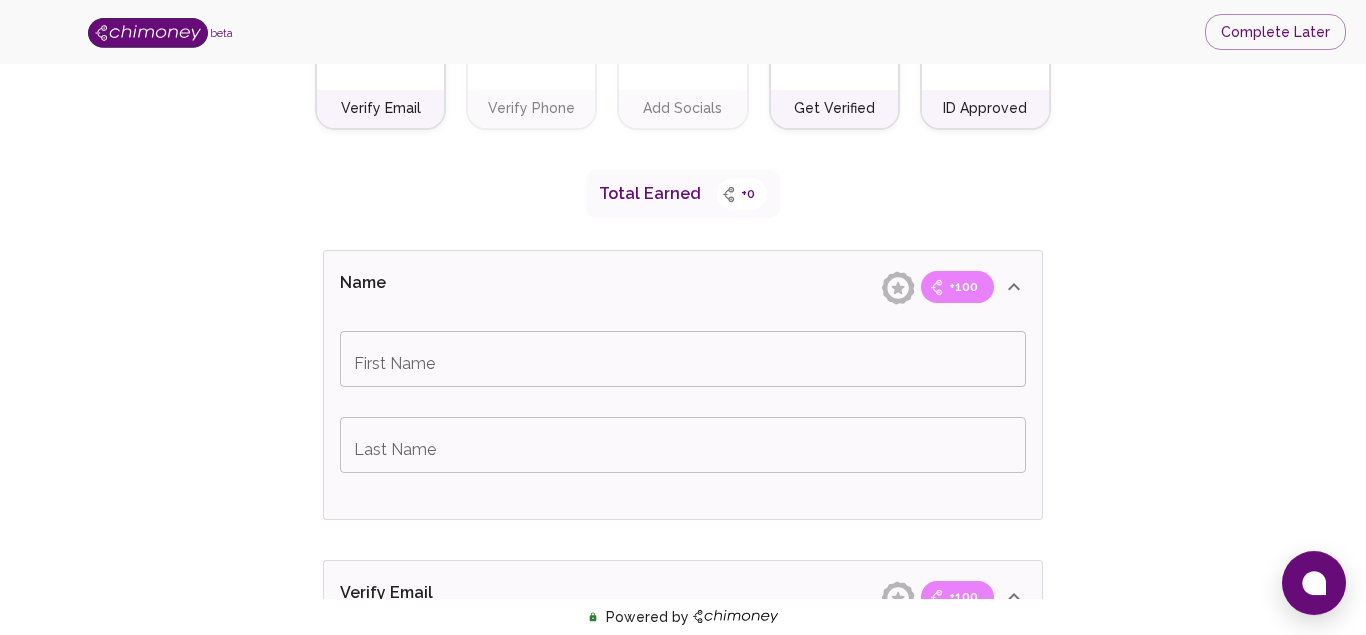scroll, scrollTop: 264, scrollLeft: 0, axis: vertical 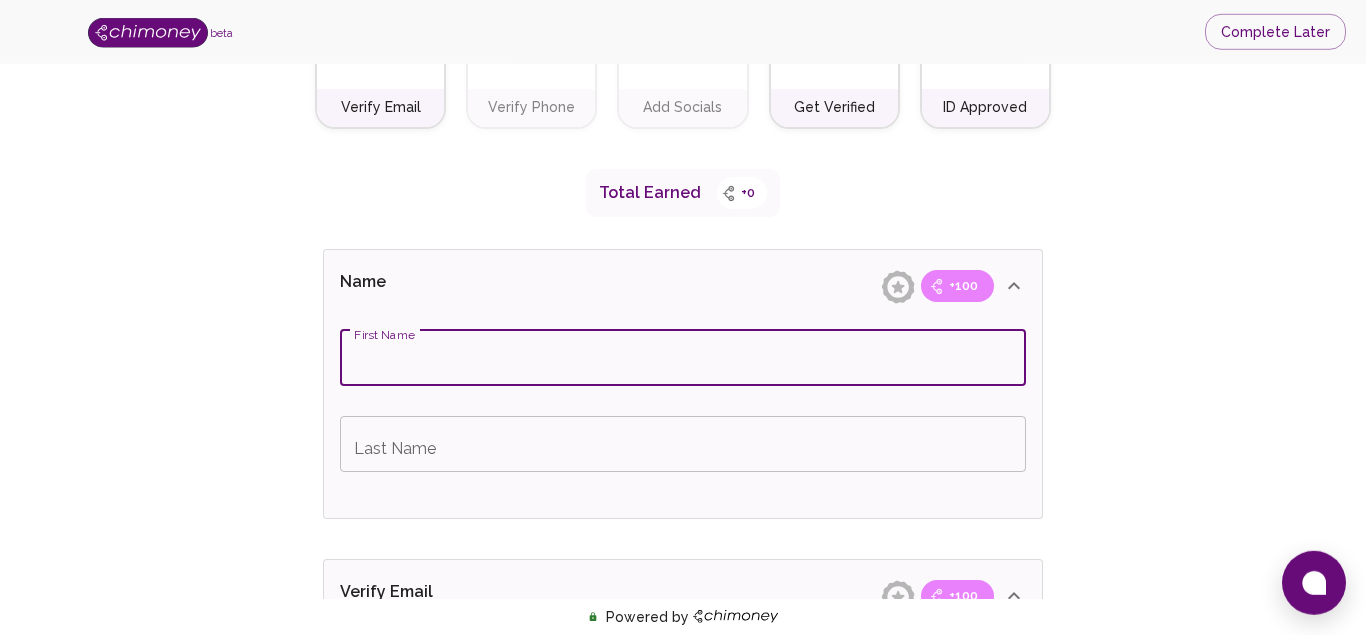 click on "First Name" at bounding box center [683, 358] 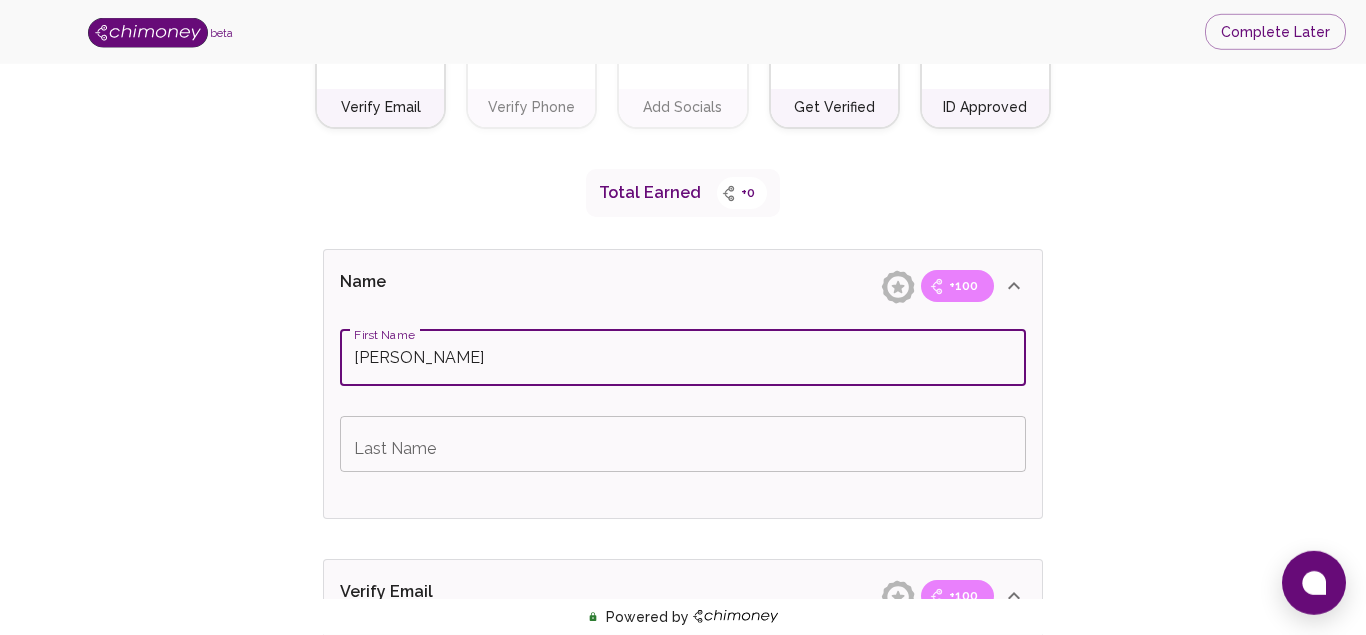 type on "[PERSON_NAME]" 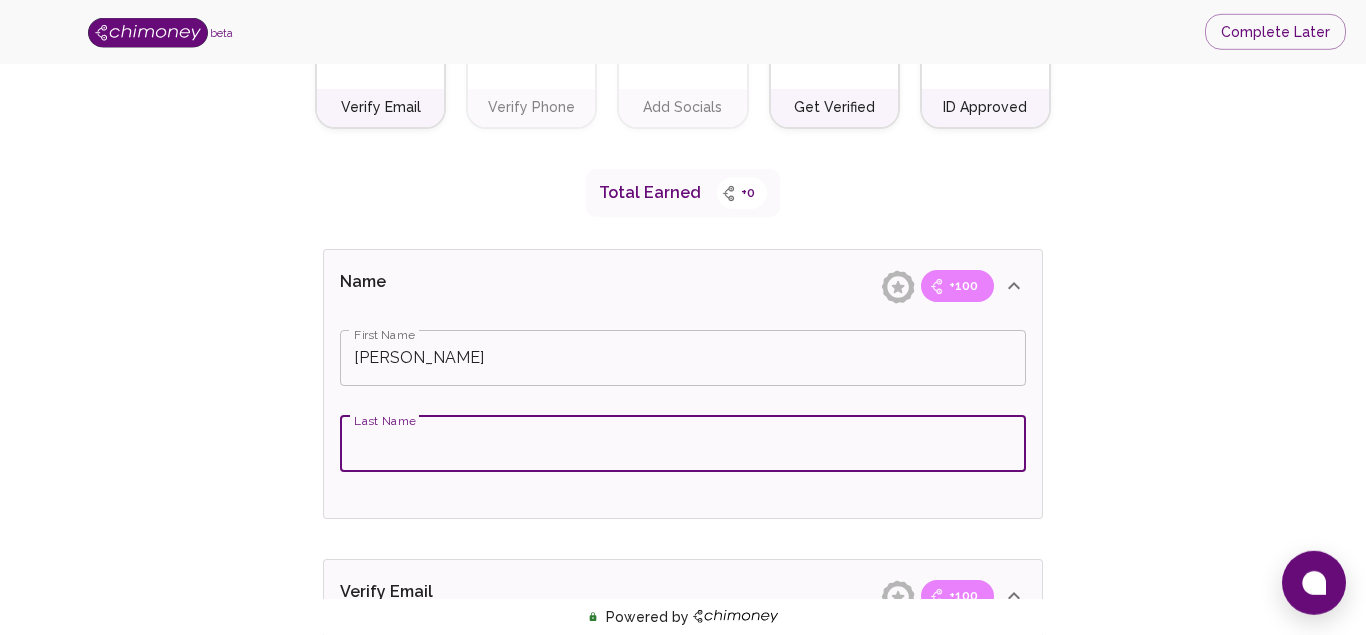 click on "Last Name" at bounding box center [683, 444] 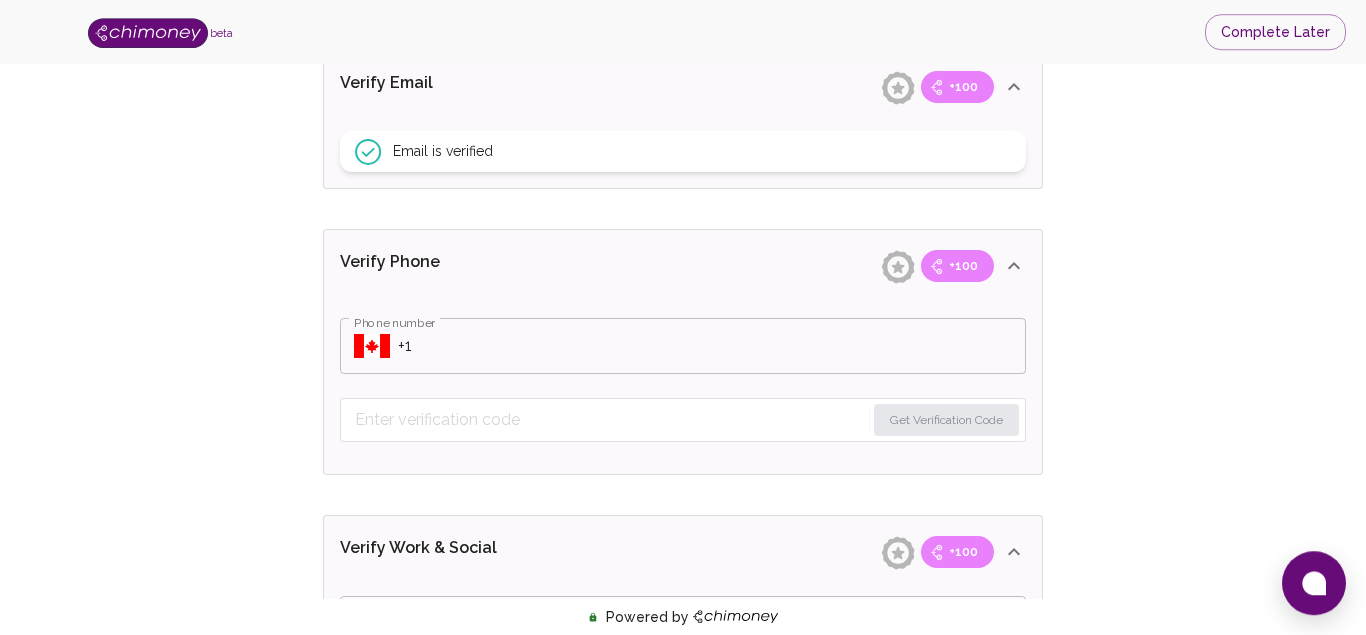 scroll, scrollTop: 776, scrollLeft: 0, axis: vertical 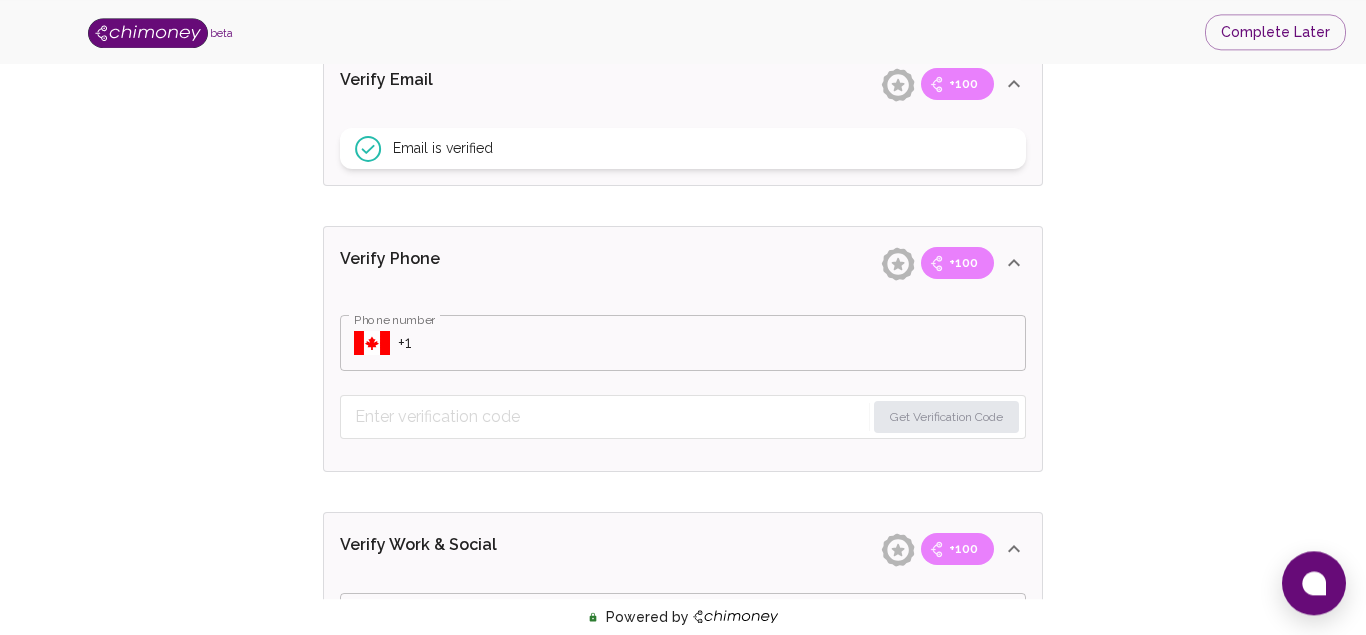 type on "Kairu" 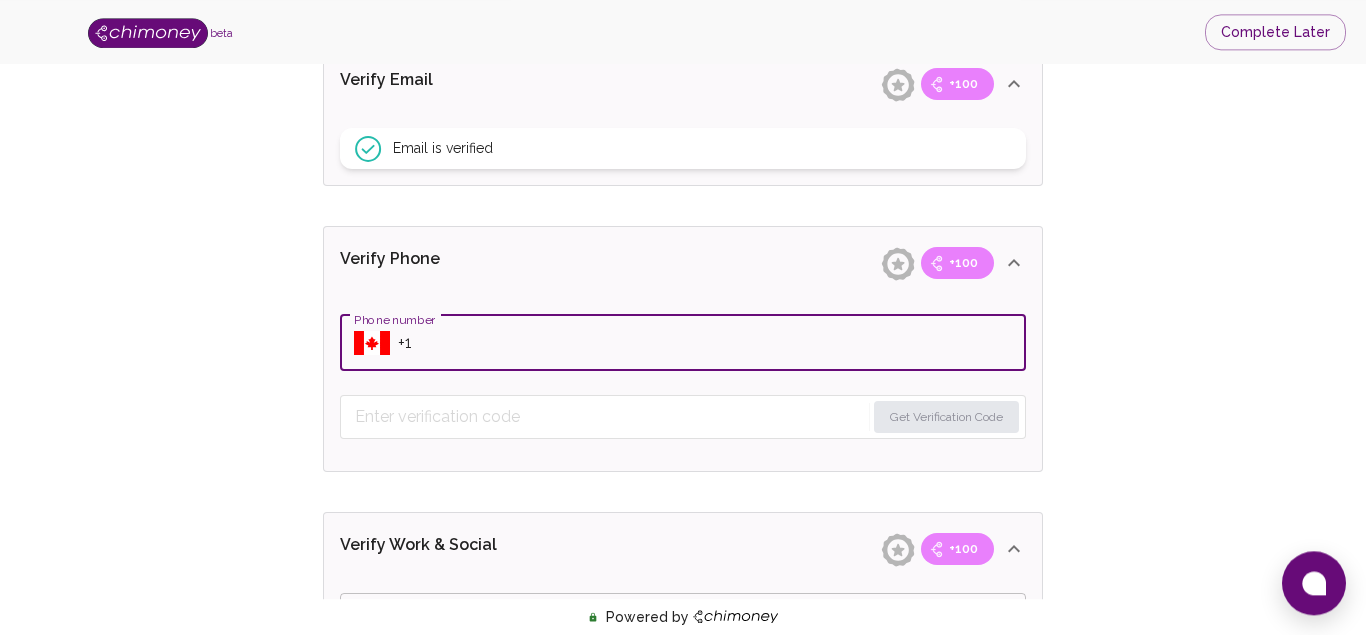 click on "Phone number" at bounding box center [712, 343] 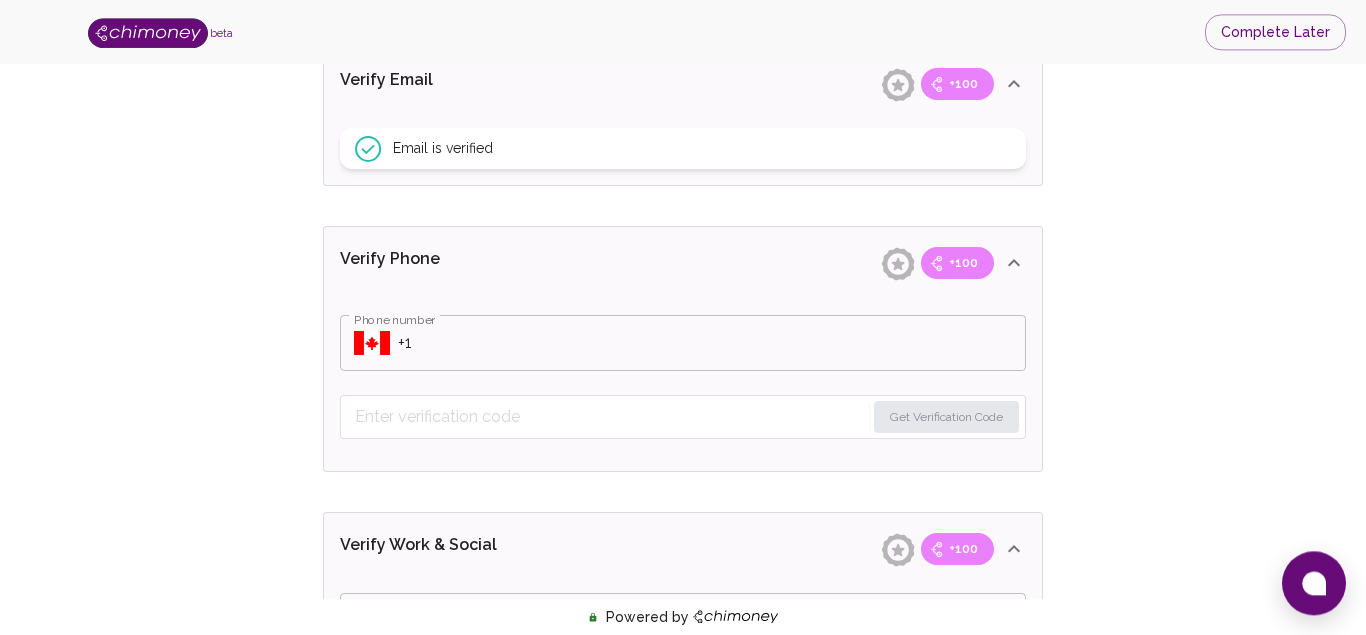 click 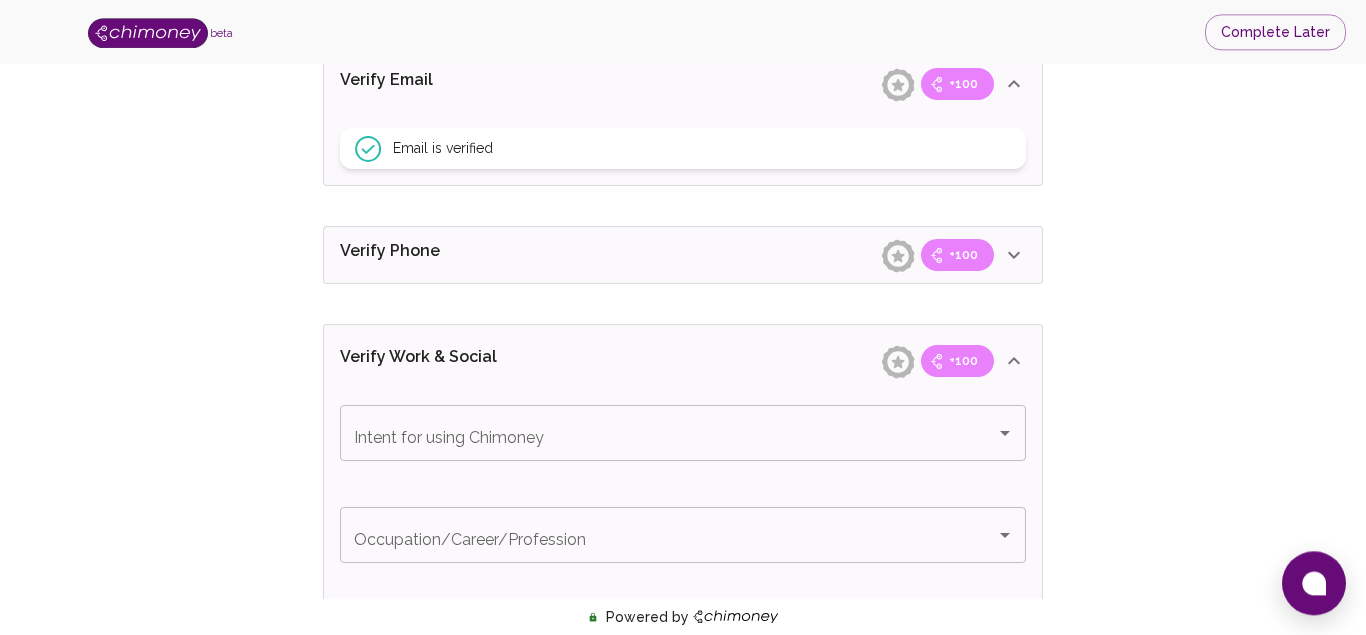 click 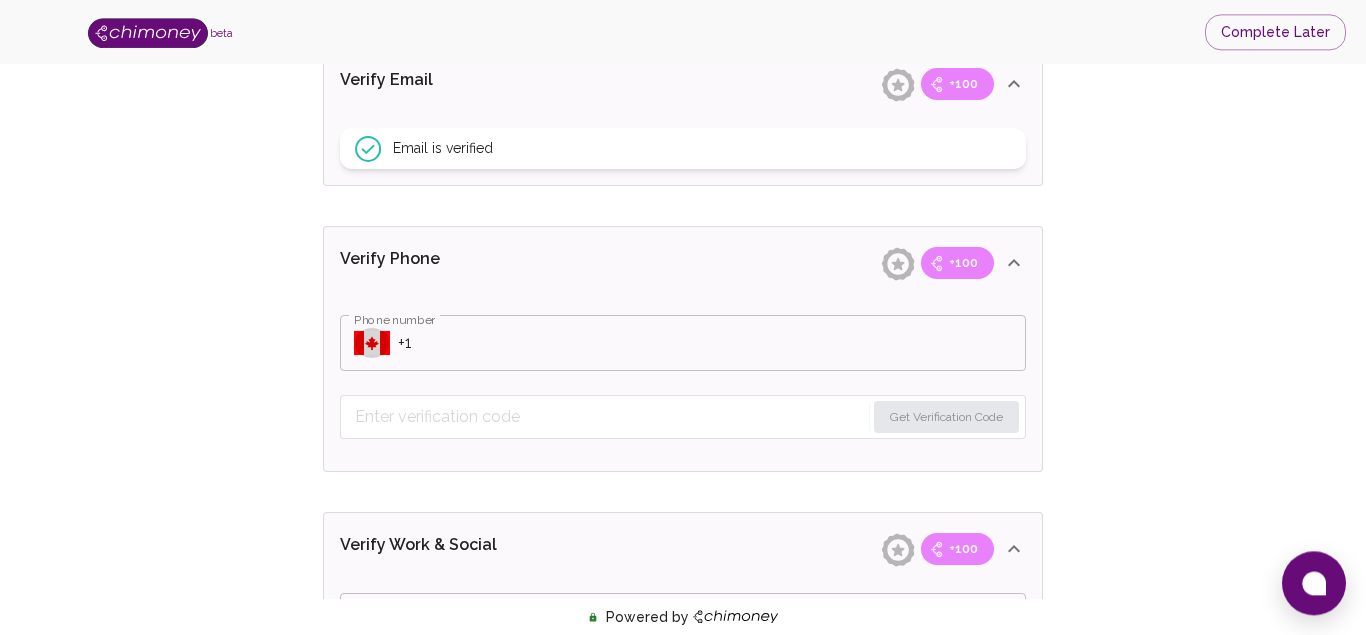 click 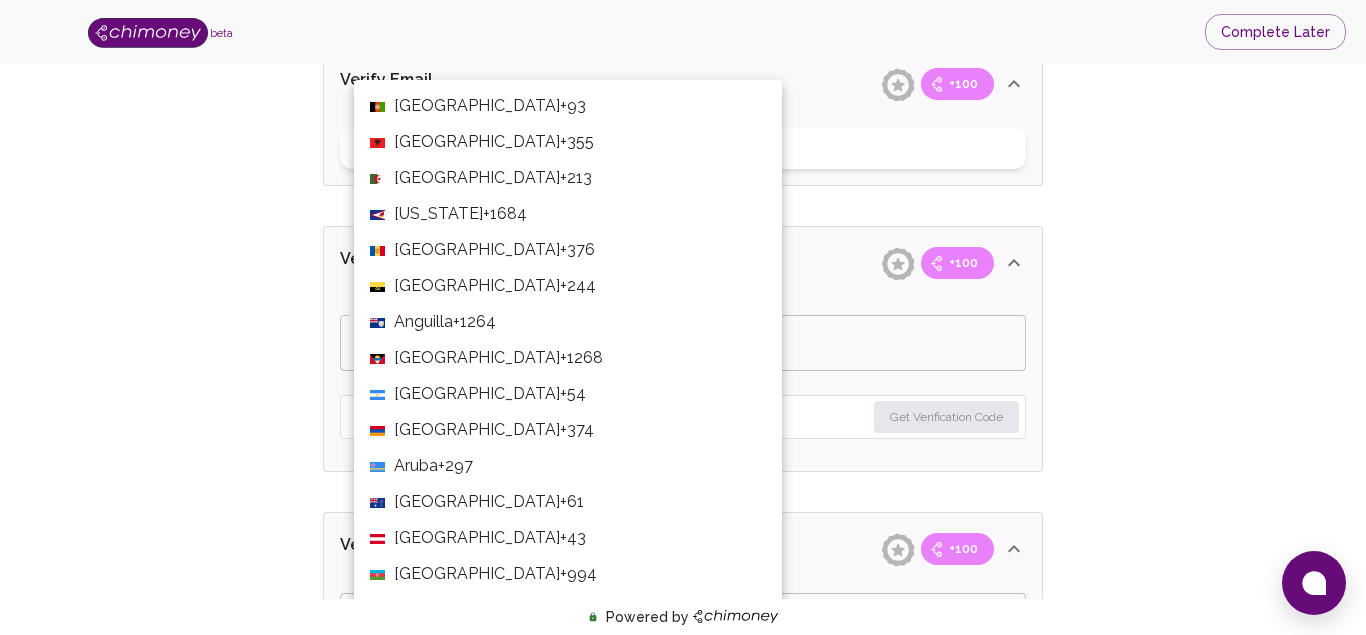 scroll, scrollTop: 7784, scrollLeft: 0, axis: vertical 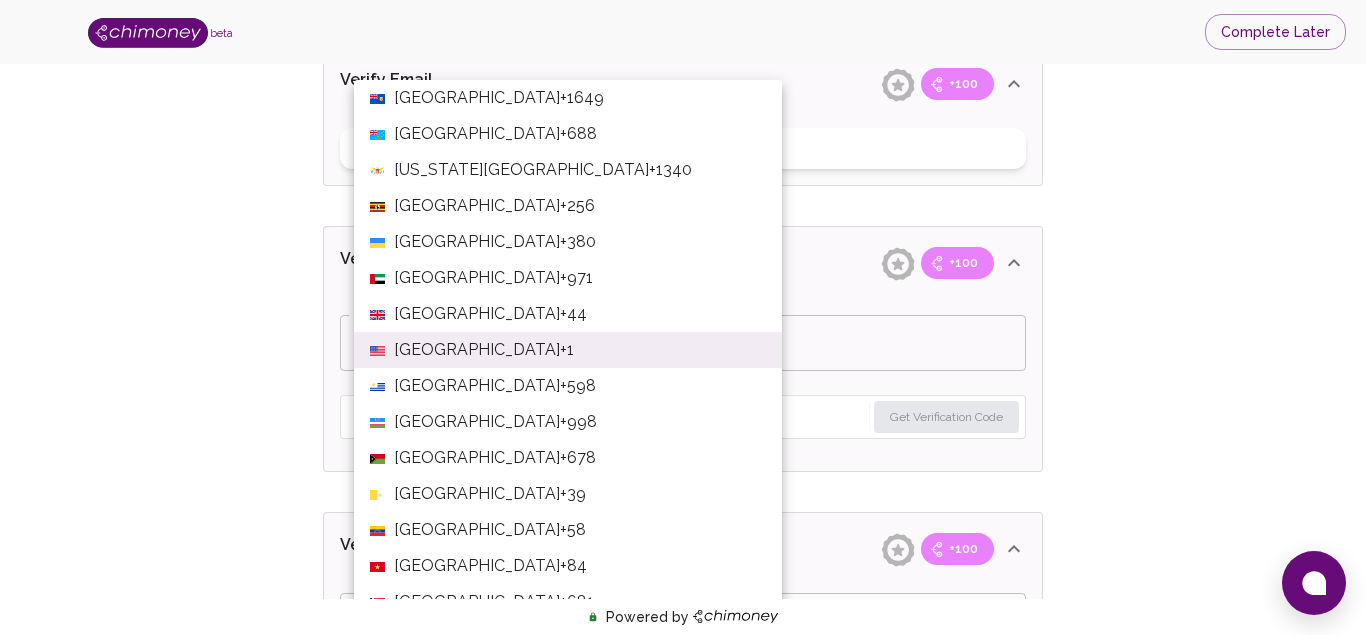 type 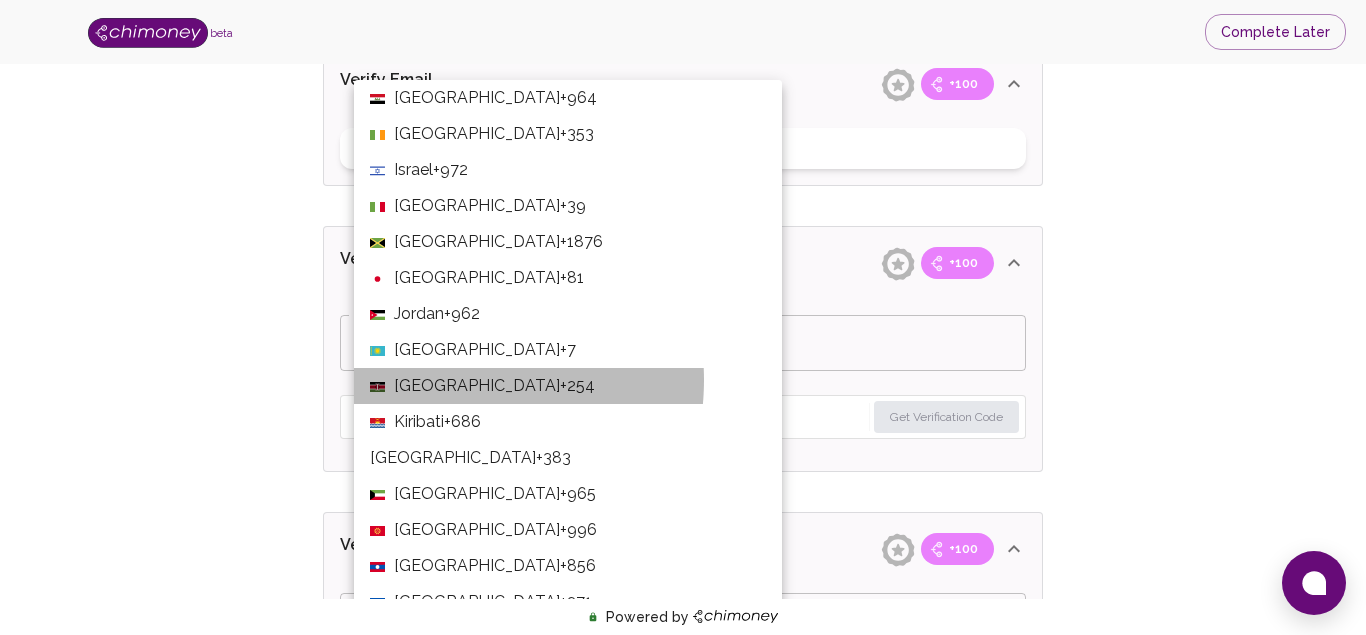click on "[GEOGRAPHIC_DATA]" at bounding box center [477, 386] 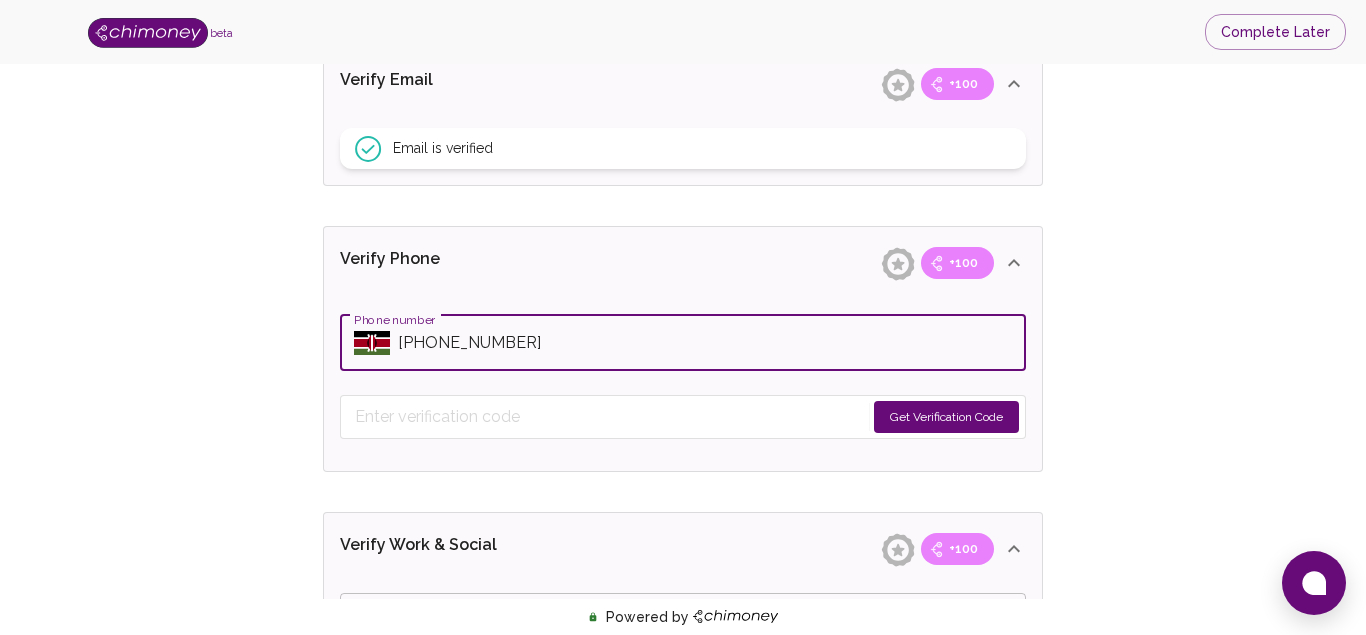 type on "[PHONE_NUMBER]" 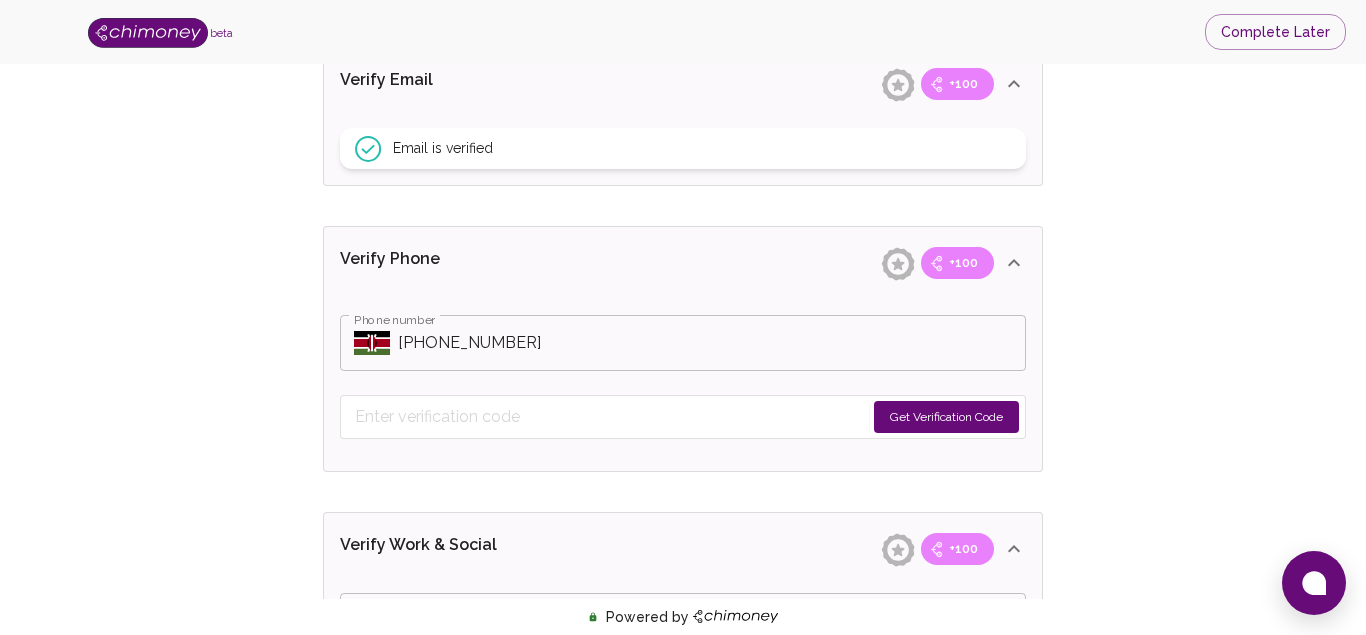 click on "Get Verification Code" at bounding box center [946, 417] 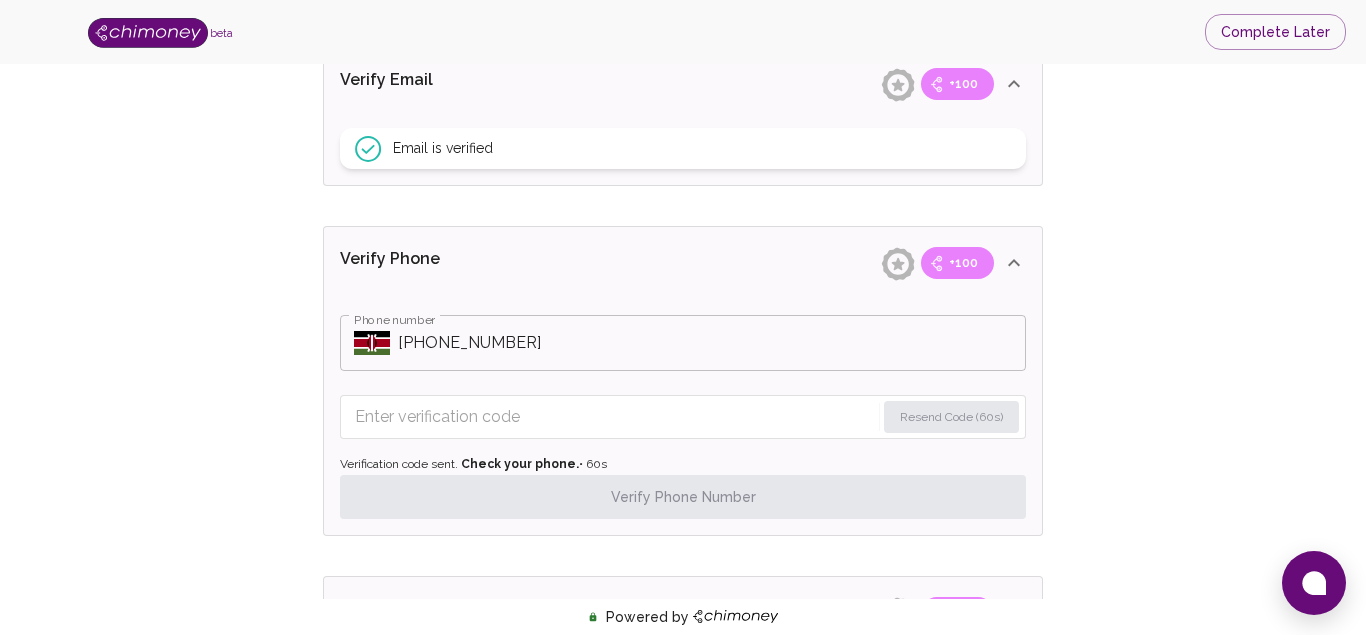 click at bounding box center (615, 417) 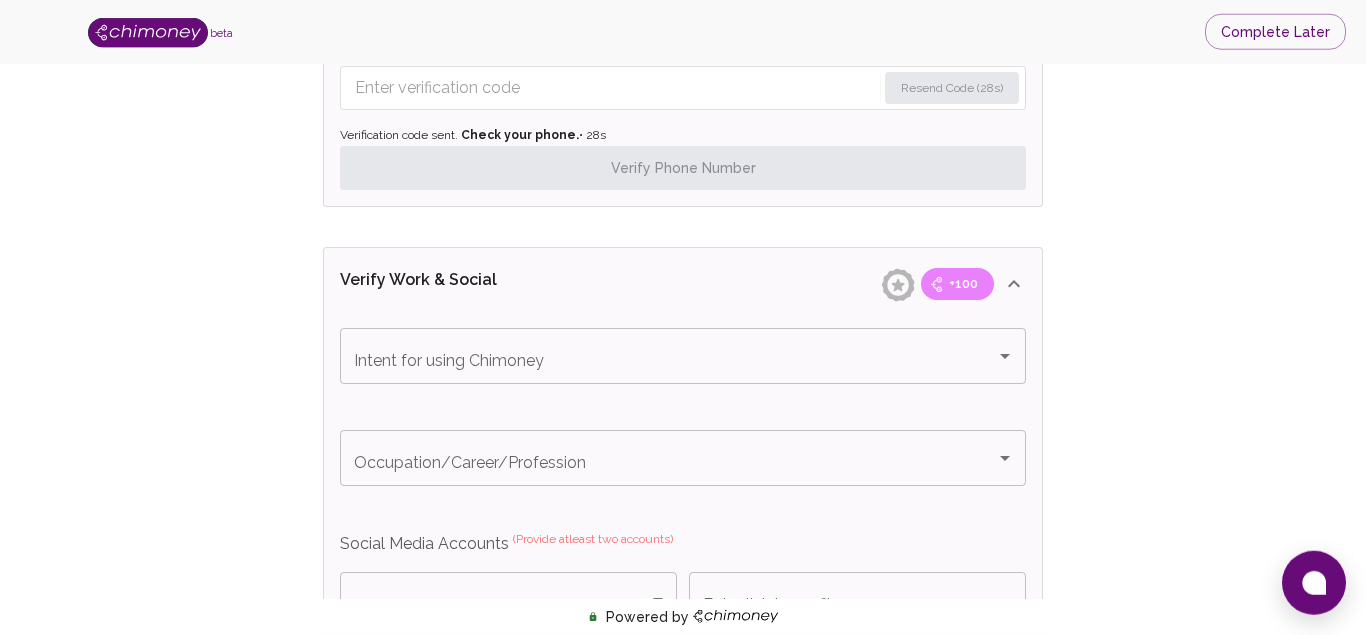 scroll, scrollTop: 1062, scrollLeft: 0, axis: vertical 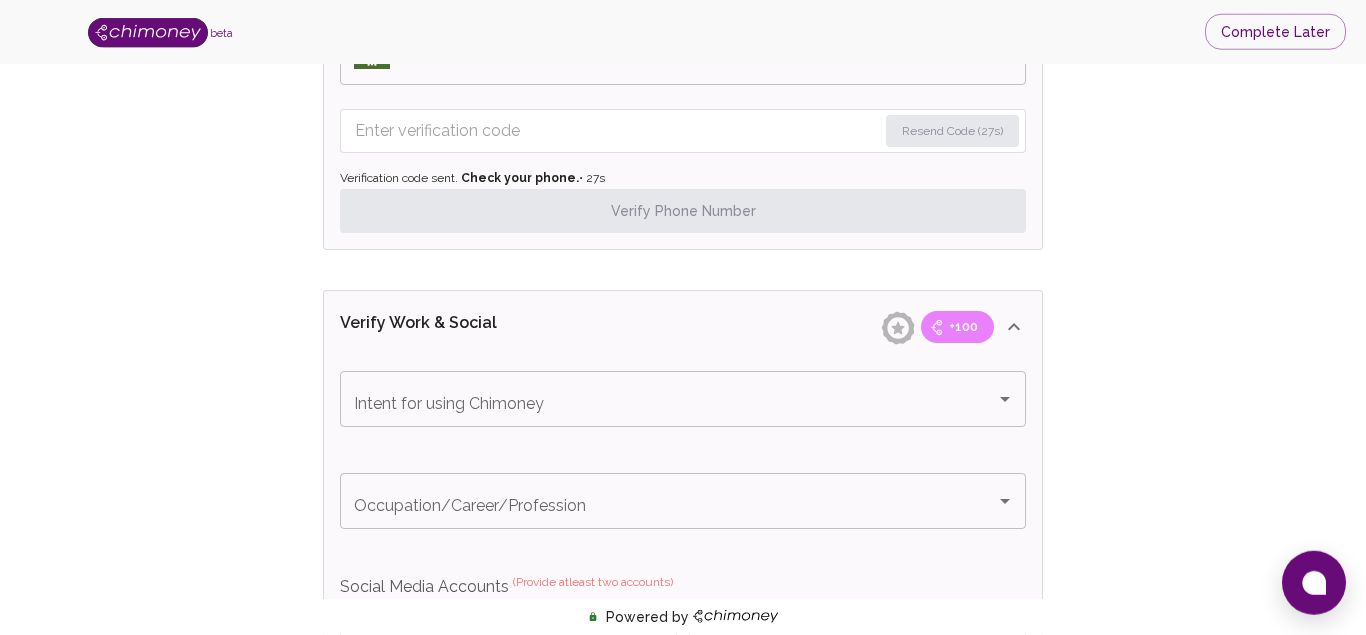 click at bounding box center (616, 131) 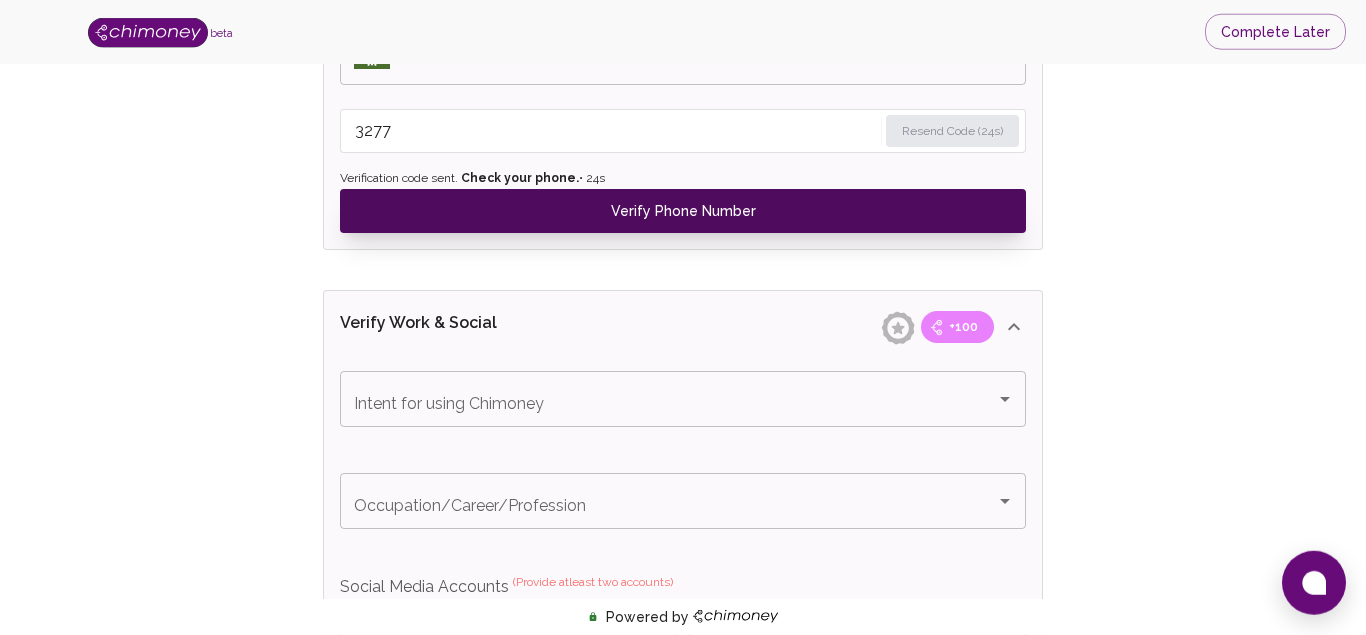 type on "3277" 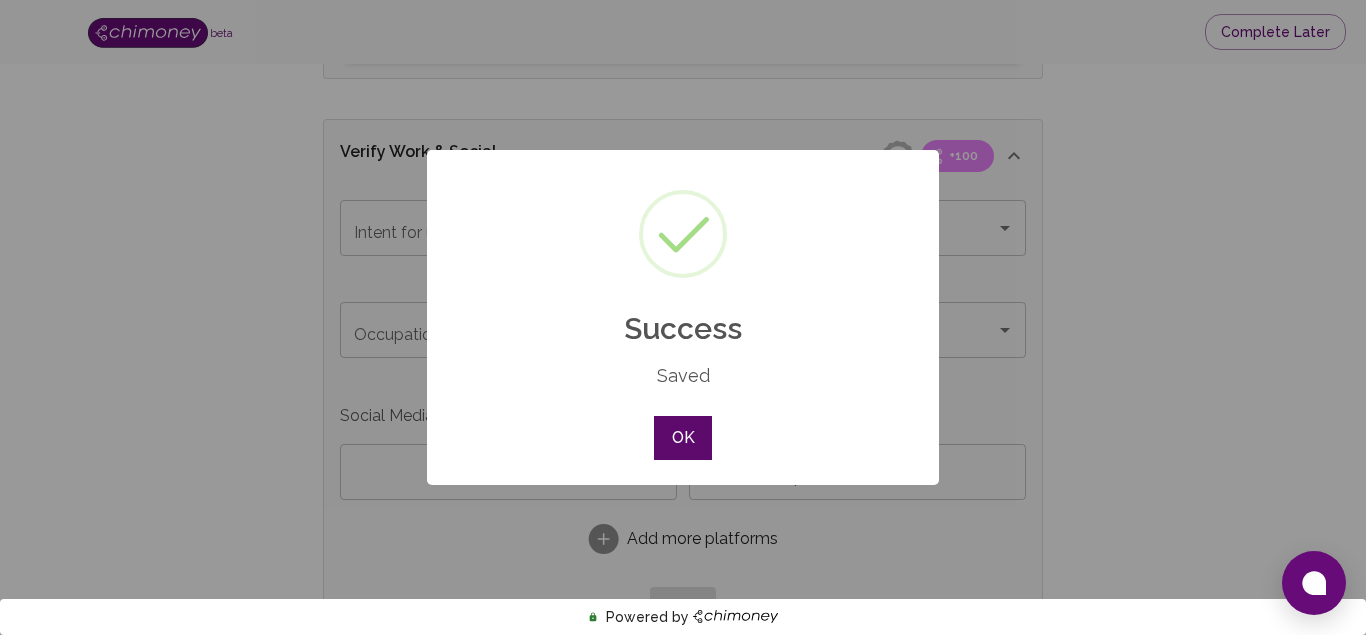 click on "OK" at bounding box center (683, 438) 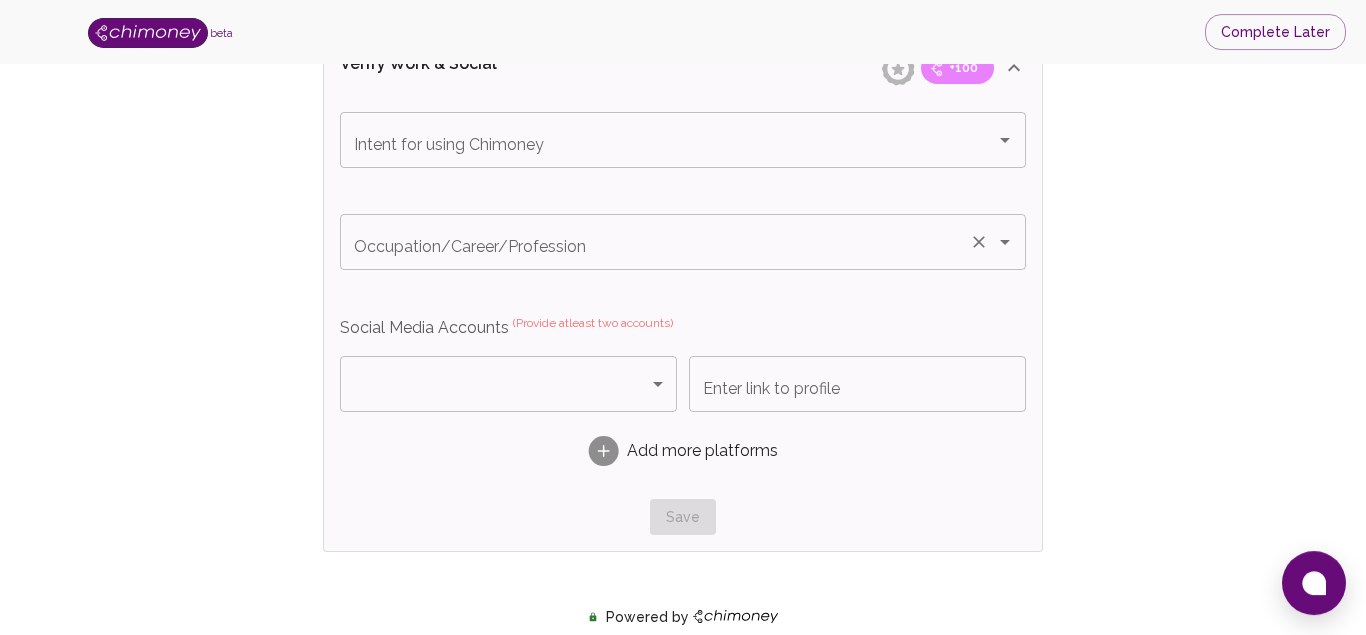 scroll, scrollTop: 1149, scrollLeft: 0, axis: vertical 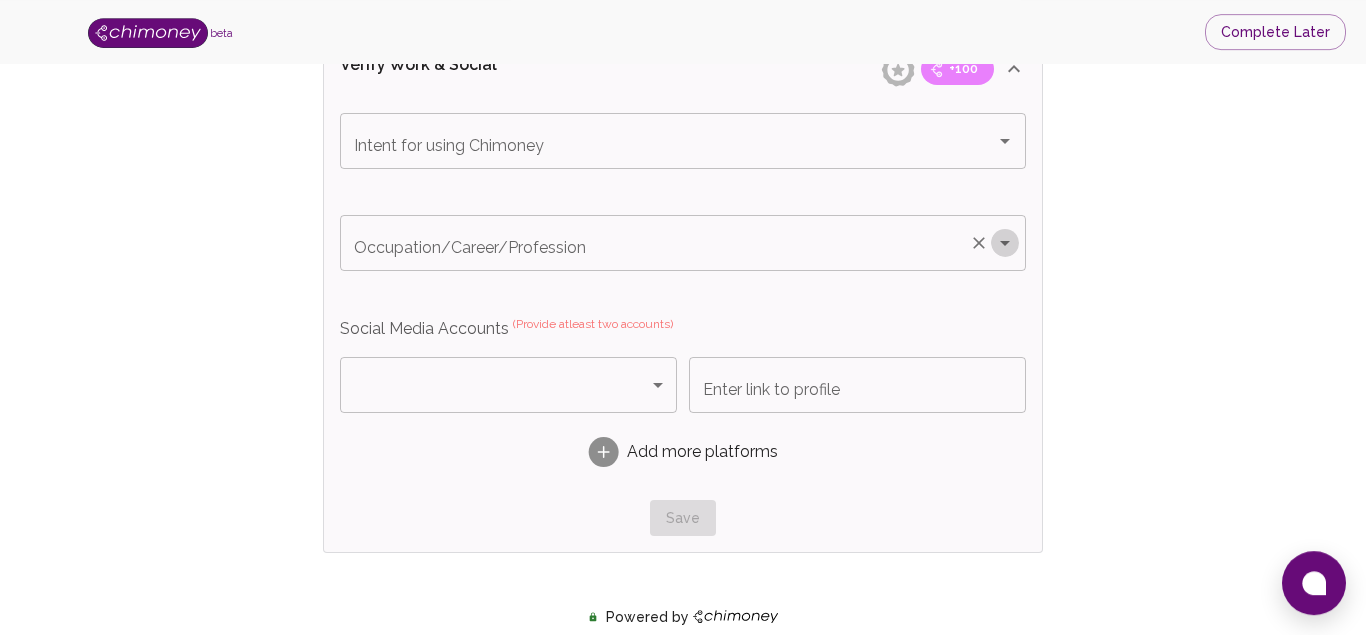 click 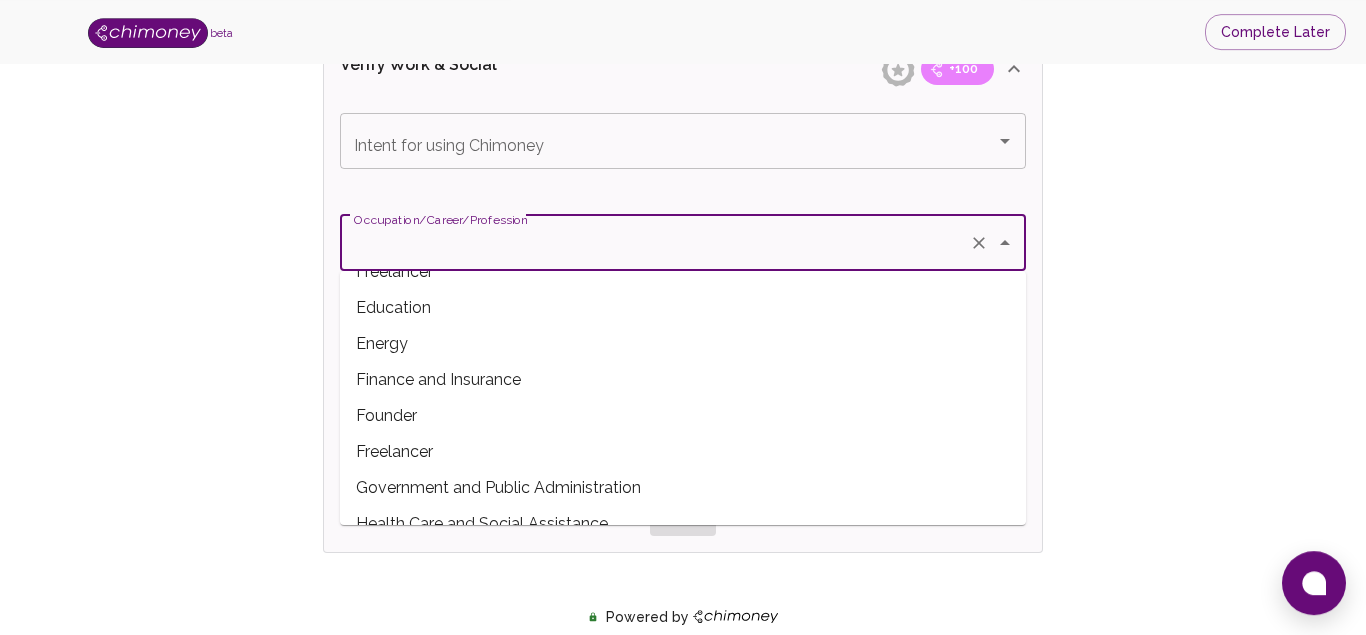 scroll, scrollTop: 166, scrollLeft: 0, axis: vertical 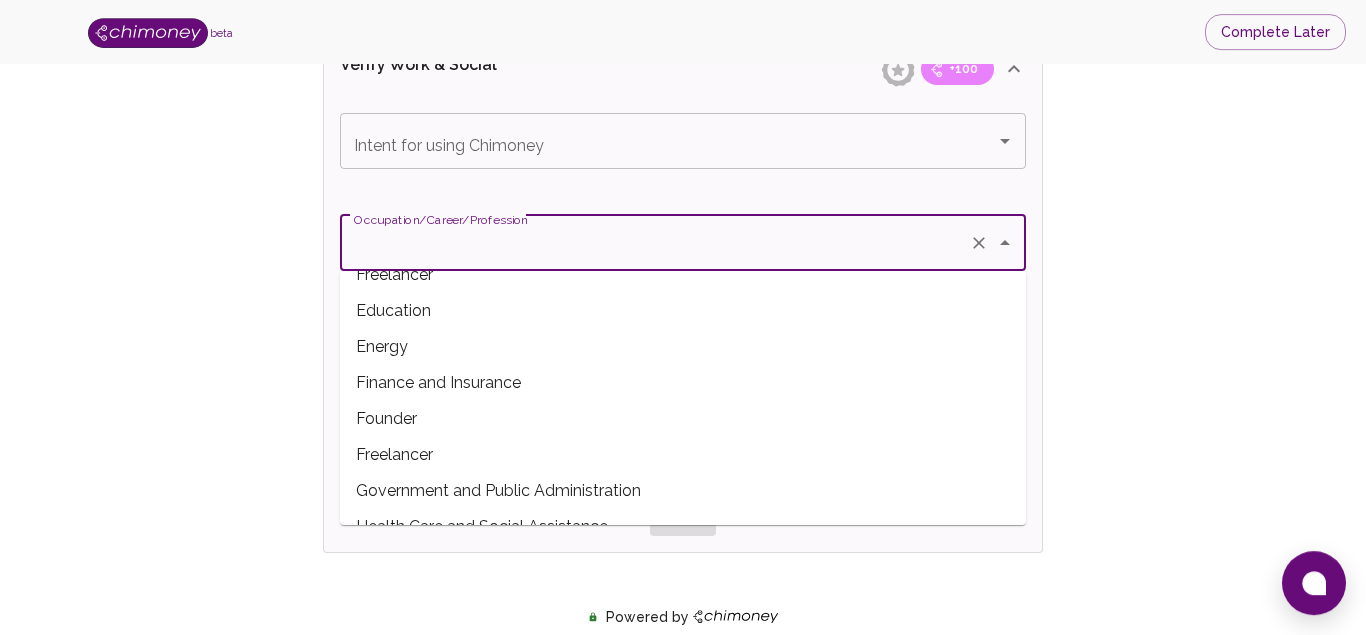 click on "Finance and Insurance" at bounding box center [683, 383] 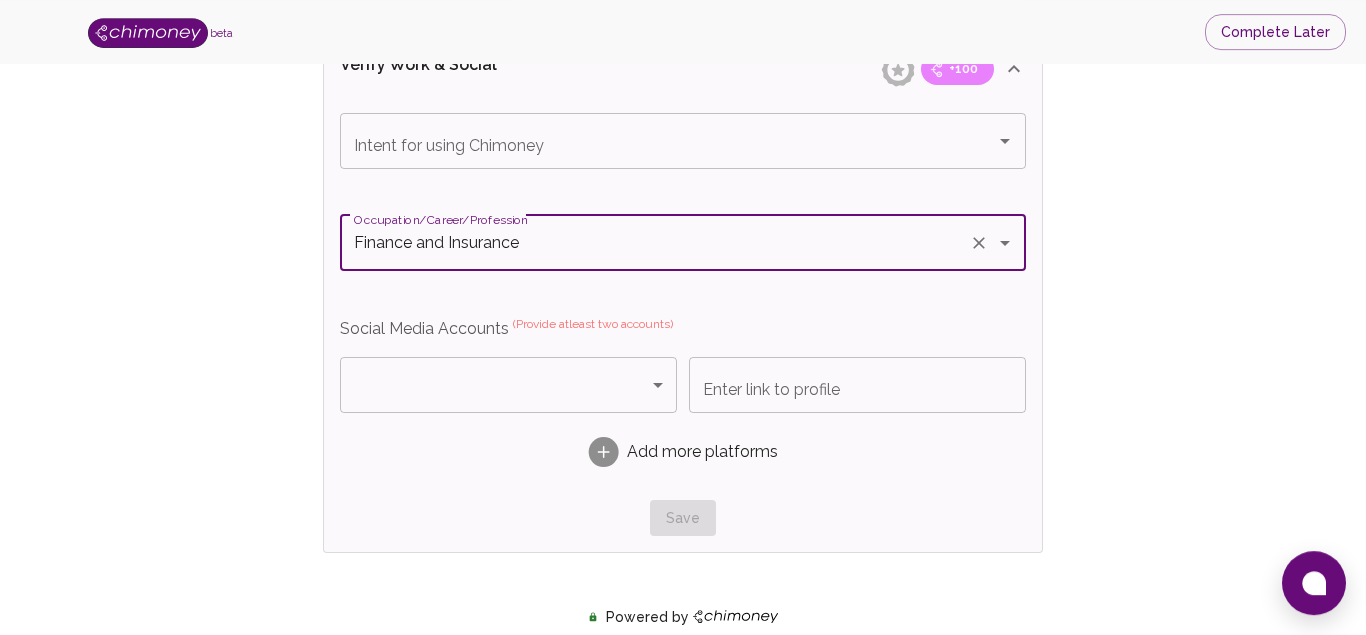 type on "Finance and Insurance" 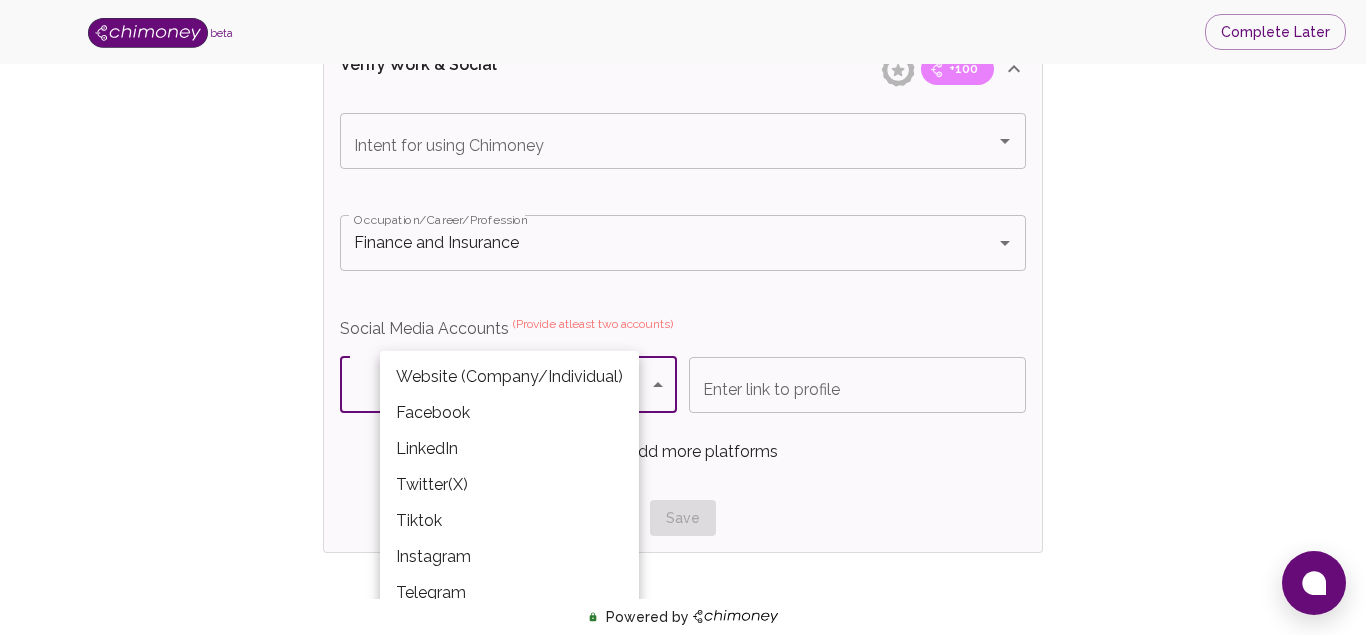 click on "beta Complete Later Verify ID and Earn Complete verification steps to earn Reward +100 Verify Email +100 Verify Phone +100 Add Socials +100 Get Verified +100 ID Approved Total Earned +100 Name +100 First Name [PERSON_NAME] First Name Last Name [PERSON_NAME] Last Name Verify Email +100 Email is verified Verify Phone +100 Phone number is verified Verify Work & Social +100 Intent for using Chimoney Intent for using Chimoney Occupation/Career/Profession Finance and Insurance Occupation/Career/Profession Social Media Accounts   (Provide atleast two accounts) ​ Platform Enter link to profile Enter link to profile Add more platforms Save Verify ID +100 Complete ID Verification ID Approval +100 Verify ID Submit KYC Powered by   /onboarding/personal-details Website (Company/Individual) Facebook LinkedIn Twitter(X) Tiktok Instagram Telegram" at bounding box center (683, 21) 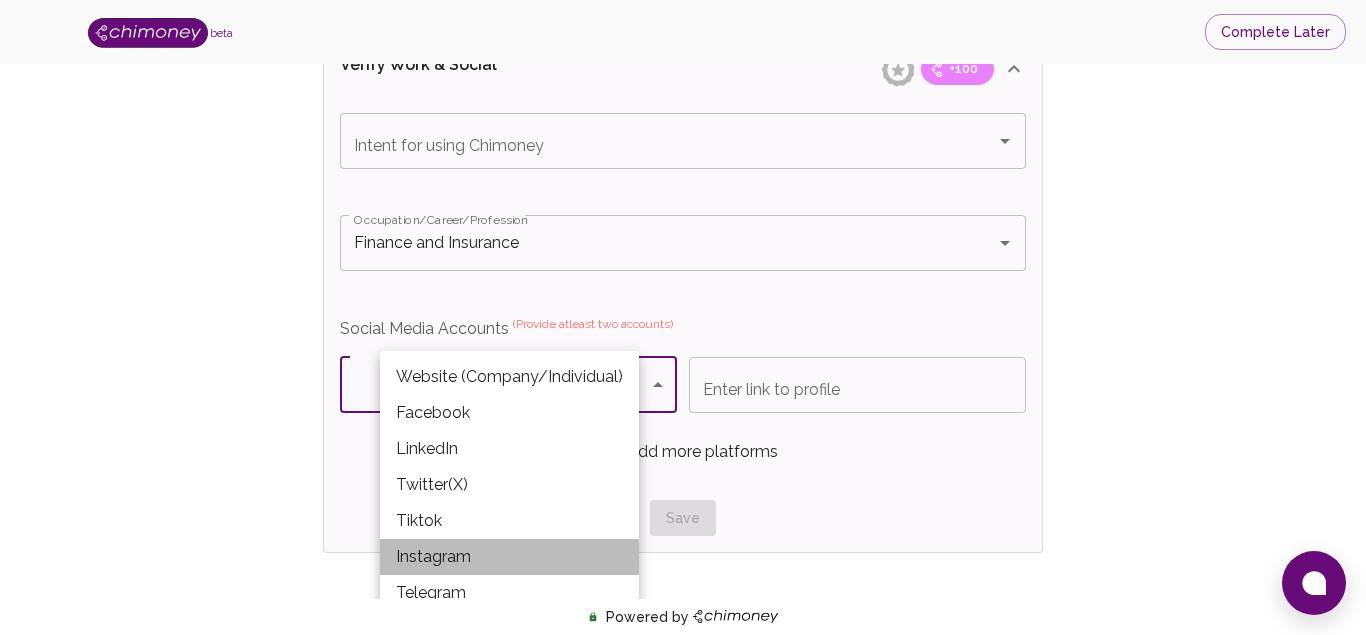 click on "Instagram" at bounding box center [509, 557] 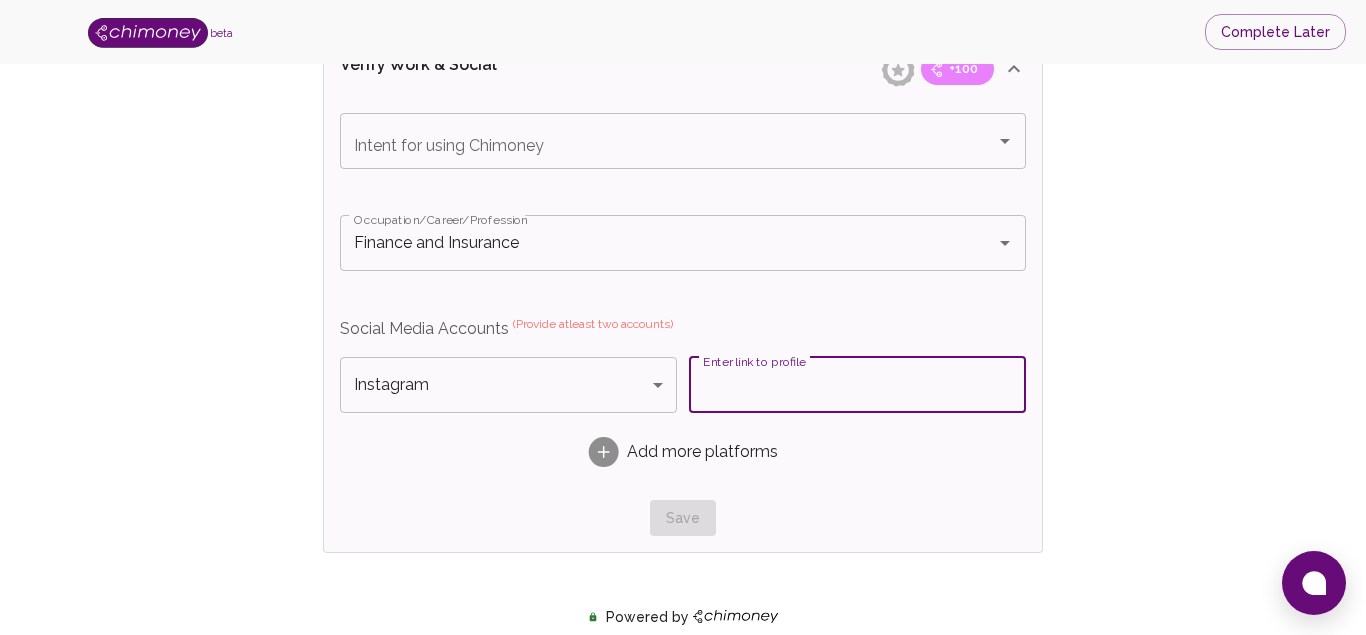 click on "Enter link to profile" at bounding box center (857, 385) 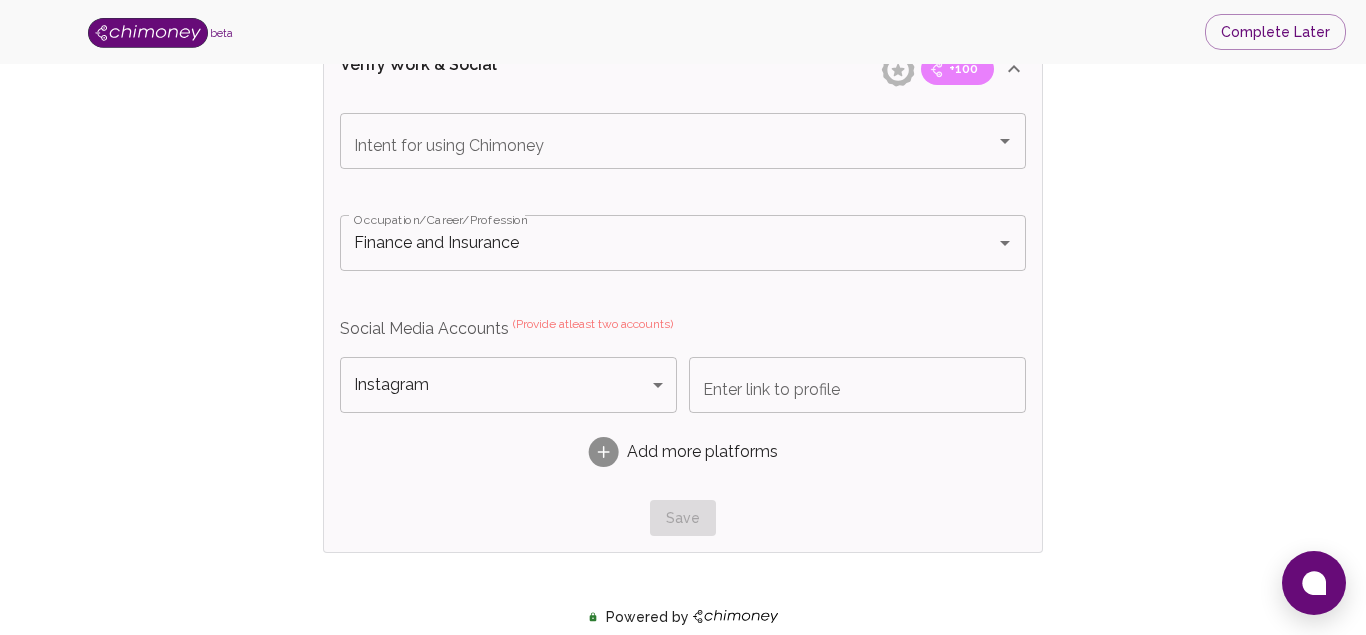 type 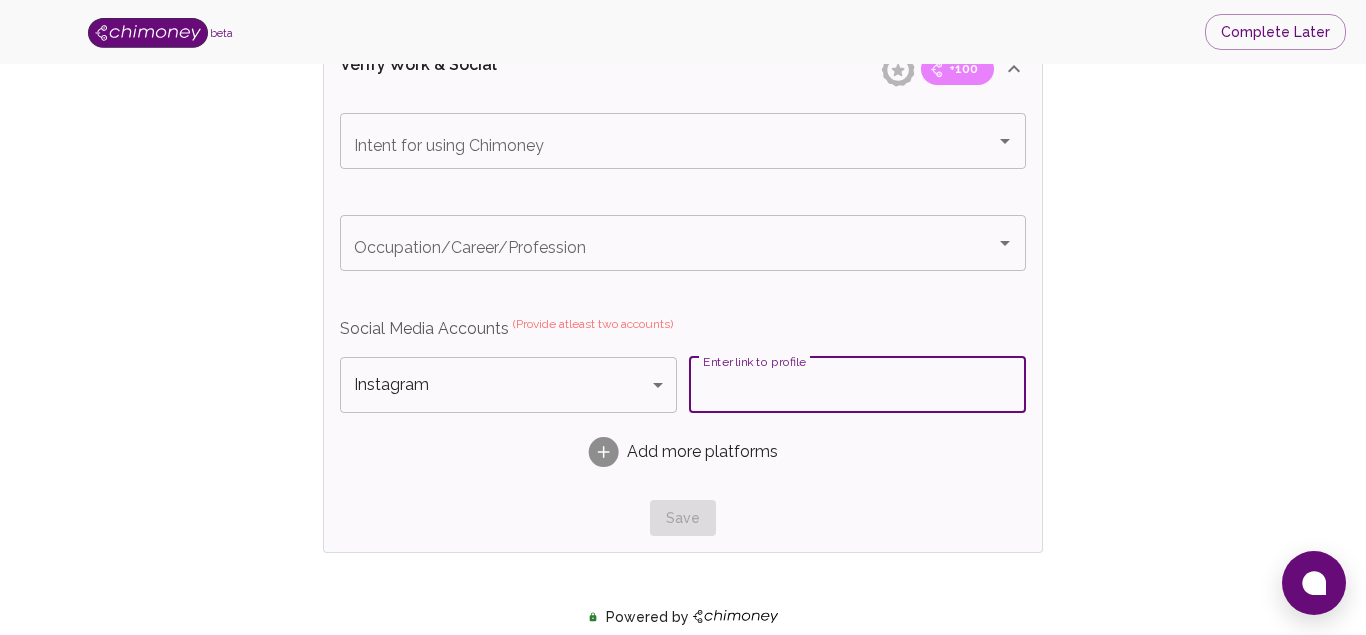 click on "Enter link to profile" at bounding box center (857, 385) 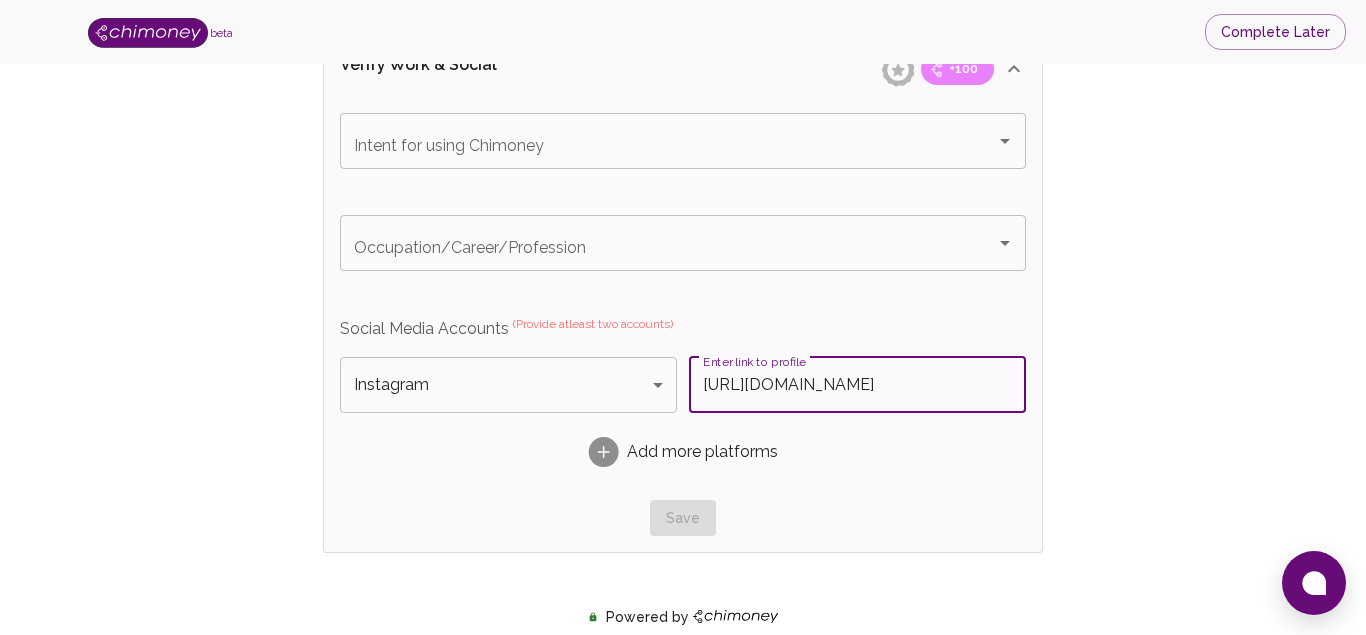 scroll, scrollTop: 0, scrollLeft: 553, axis: horizontal 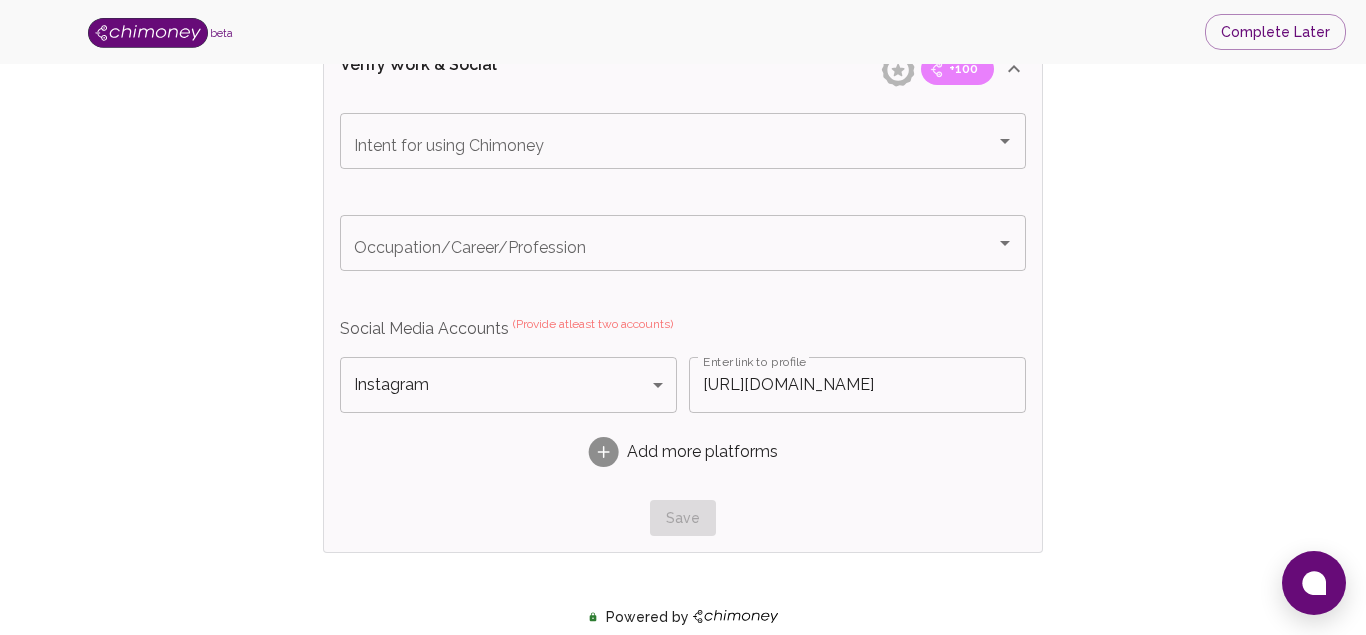 click on "Add more platforms" at bounding box center (702, 452) 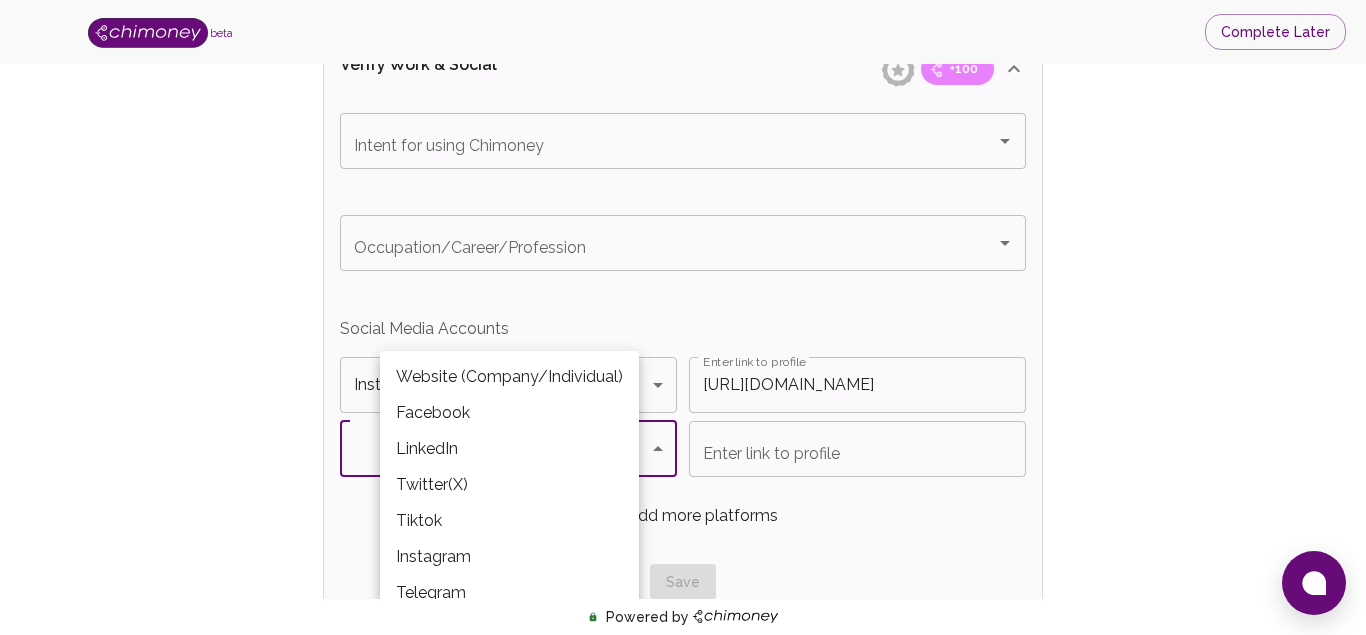 click on "beta Complete Later Verify ID and Earn Complete verification steps to earn Reward +100 Verify Email +100 Verify Phone +100 Add Socials +100 Get Verified +100 ID Approved Total Earned +100 Name +100 First Name [PERSON_NAME] First Name Last Name [PERSON_NAME] Last Name Verify Email +100 Email is verified Verify Phone +100 Phone number is verified Verify Work & Social +100 Intent for using Chimoney Intent for using Chimoney Occupation/Career/Profession Occupation/Career/Profession Social Media Accounts   Instagram Instagram Platform Enter link to profile [URL][DOMAIN_NAME] Enter link to profile ​ Platform Enter link to profile Enter link to profile Add more platforms Save Verify ID +100 Complete ID Verification ID Approval +100 Verify ID Submit KYC Powered by   /onboarding/personal-details Website (Company/Individual) Facebook LinkedIn Twitter(X) Tiktok Instagram Telegram" at bounding box center [683, 53] 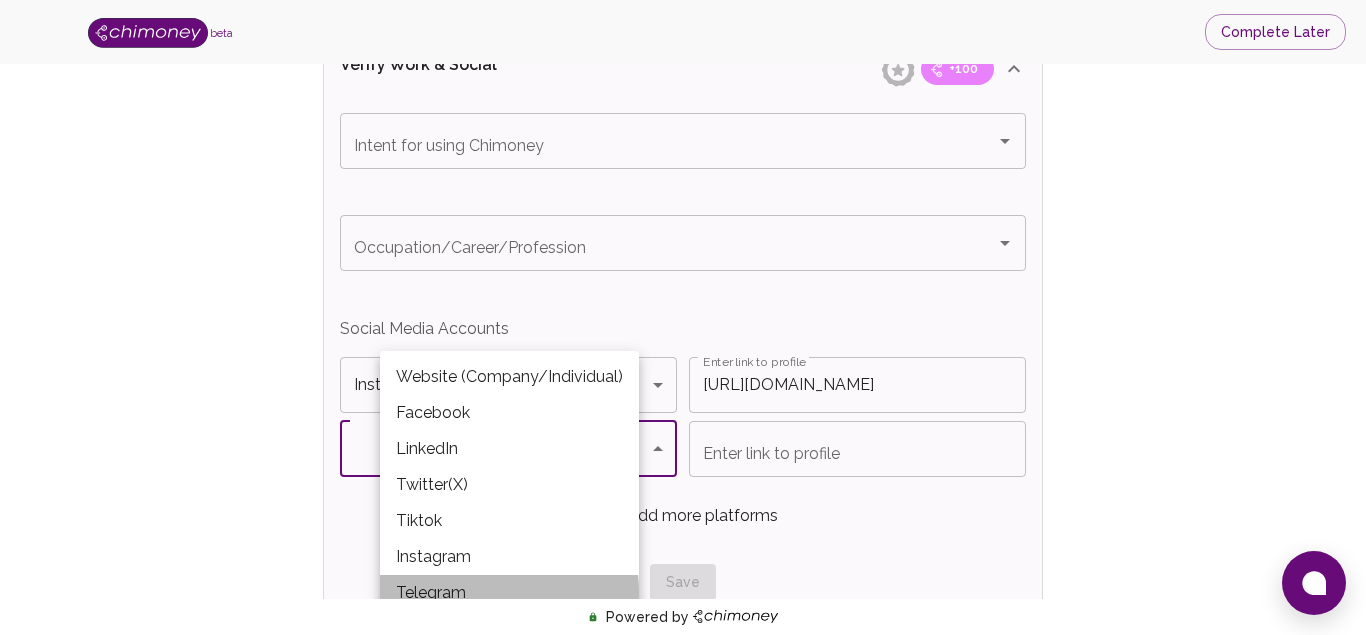 click on "Telegram" at bounding box center (509, 593) 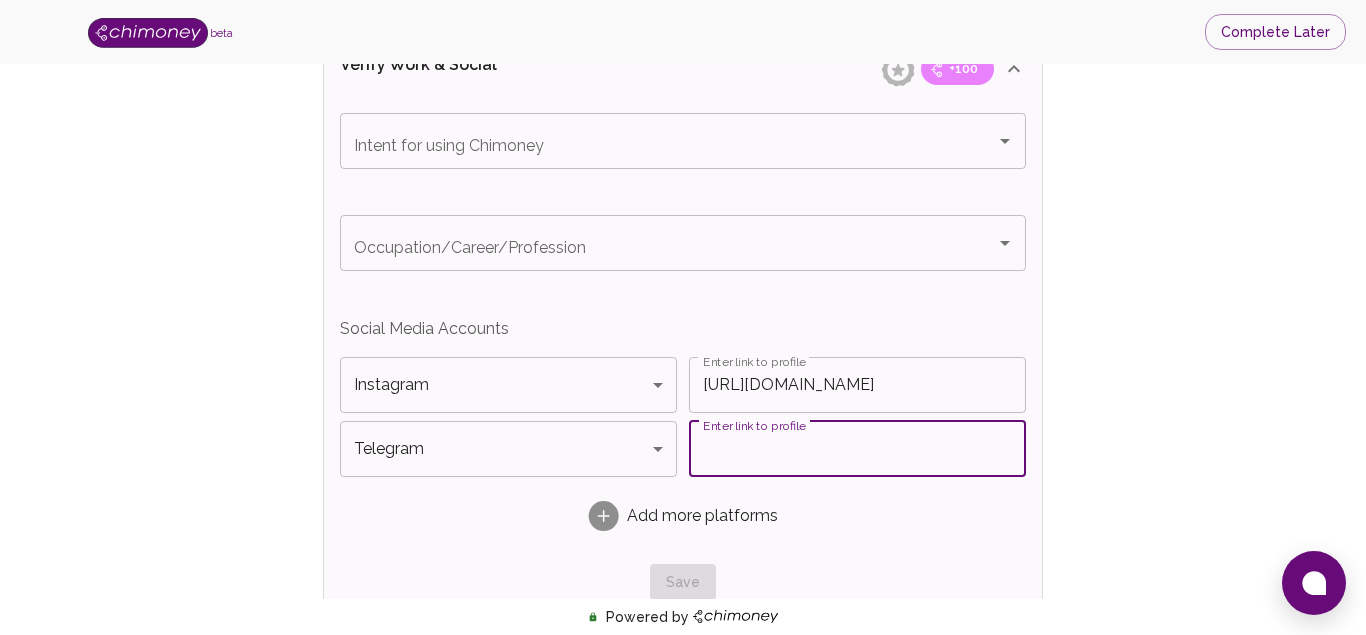 click on "Enter link to profile" at bounding box center (857, 449) 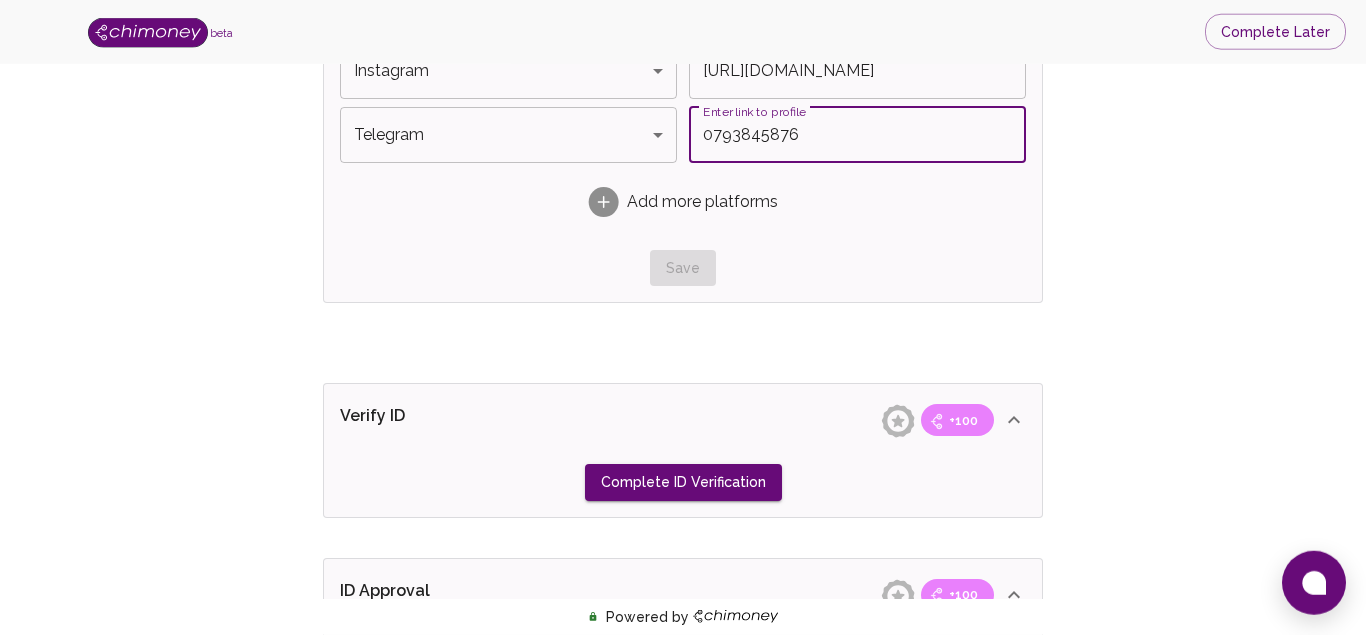scroll, scrollTop: 1473, scrollLeft: 0, axis: vertical 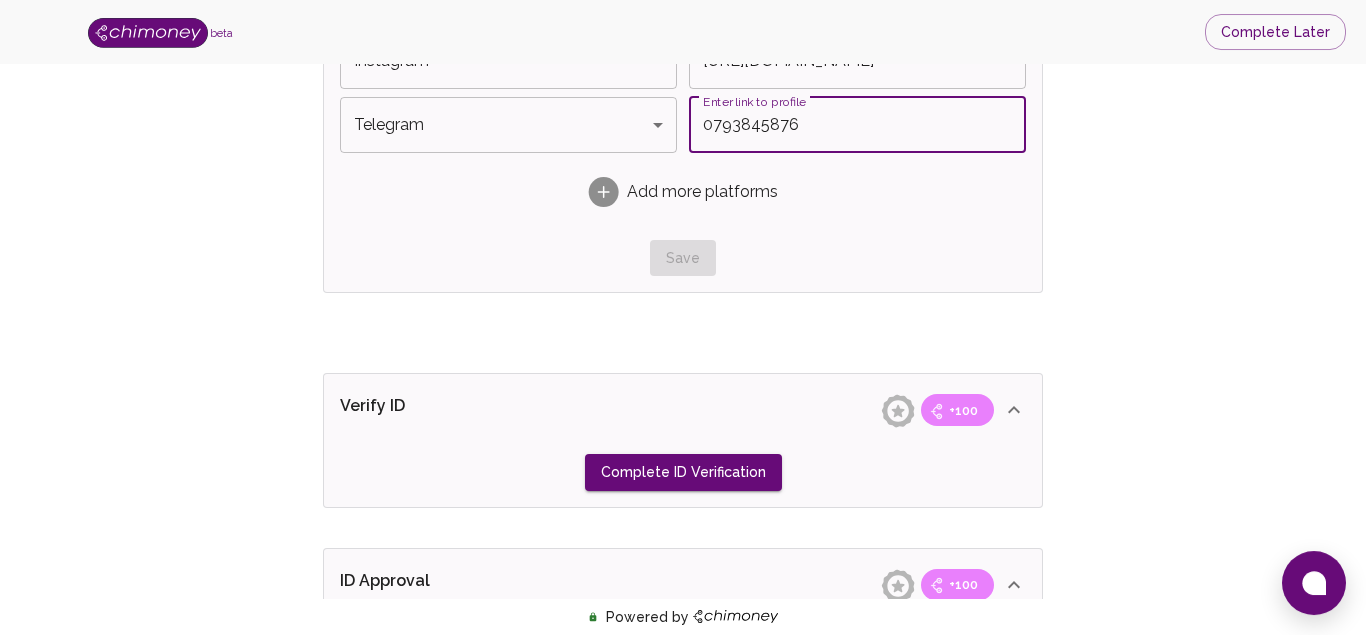 type on "0793845876" 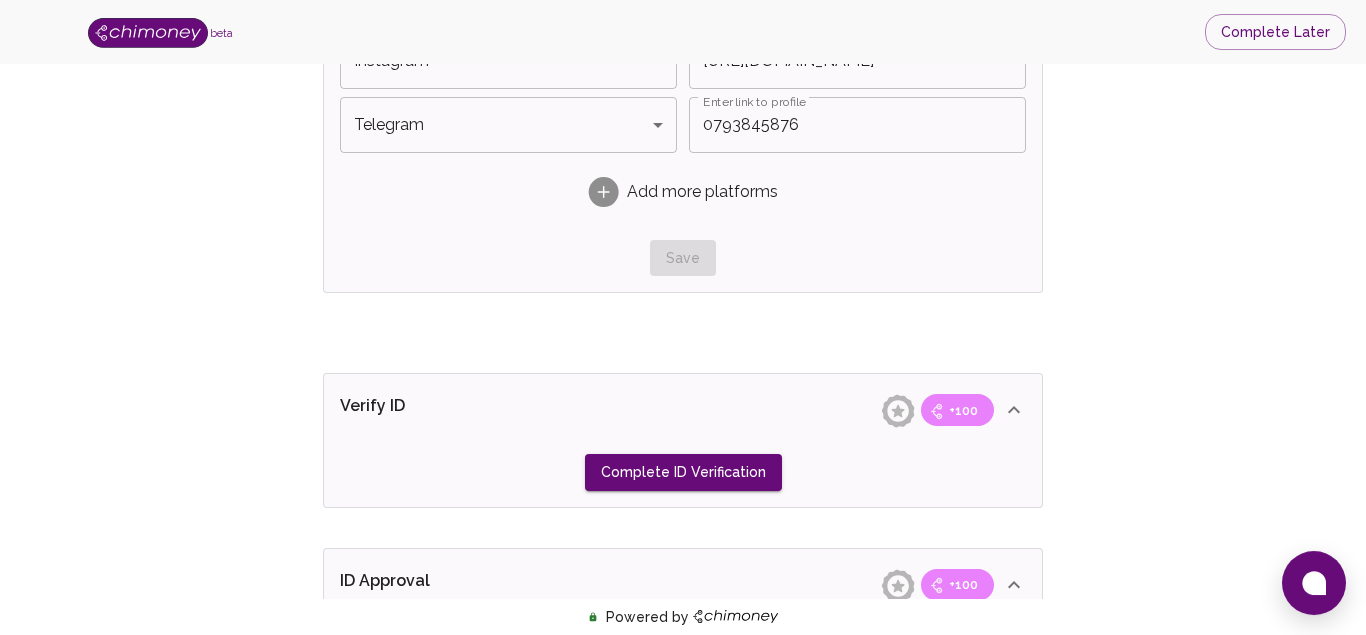 click on "Verify ID +100" at bounding box center (683, -923) 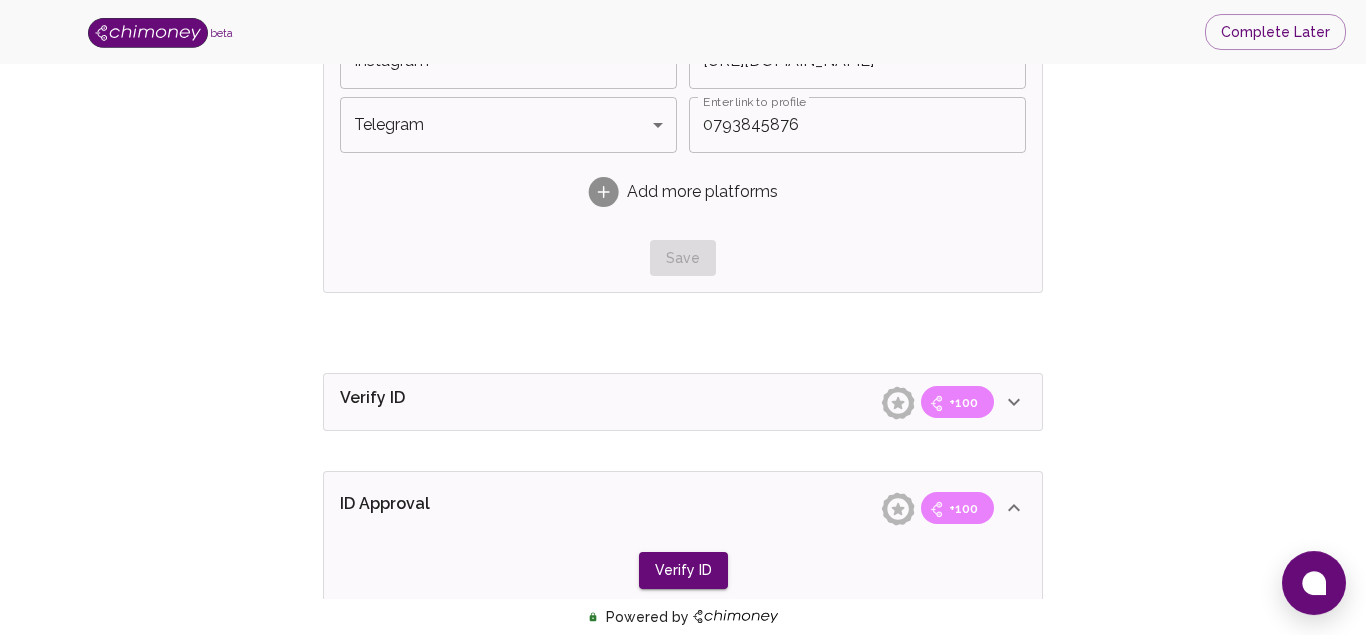 click on "Verify ID" at bounding box center (449, -923) 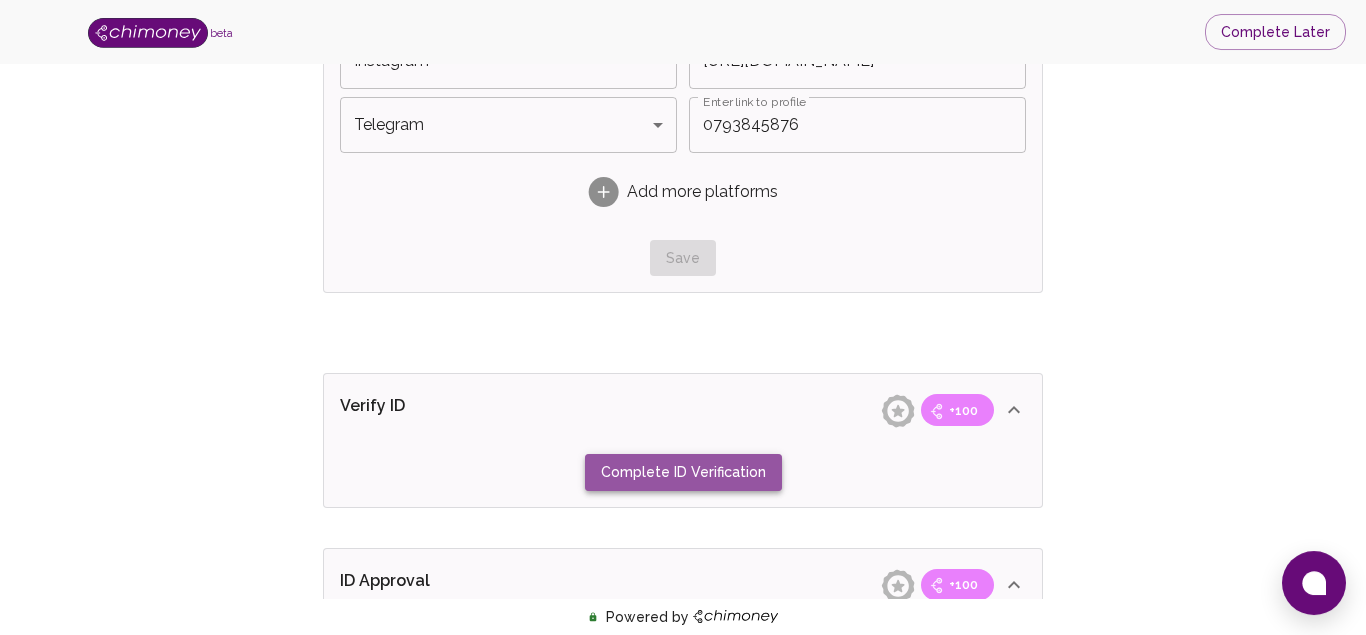 click on "Complete ID Verification" at bounding box center (683, 472) 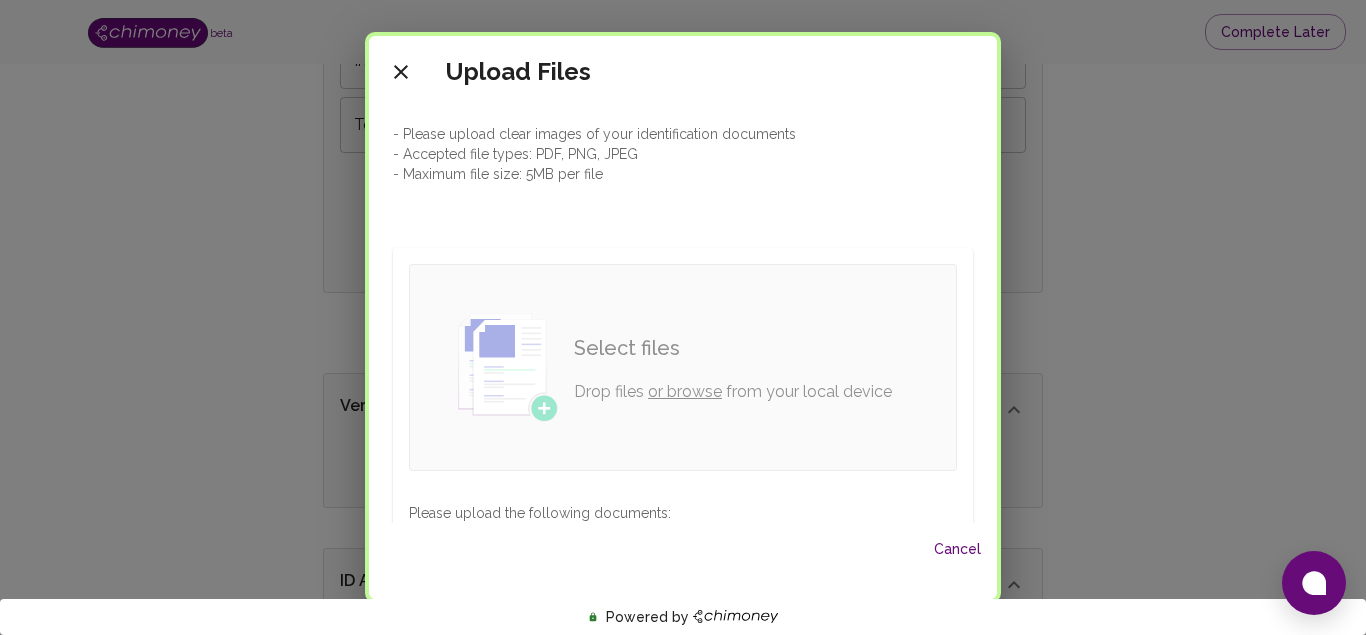scroll, scrollTop: 40, scrollLeft: 0, axis: vertical 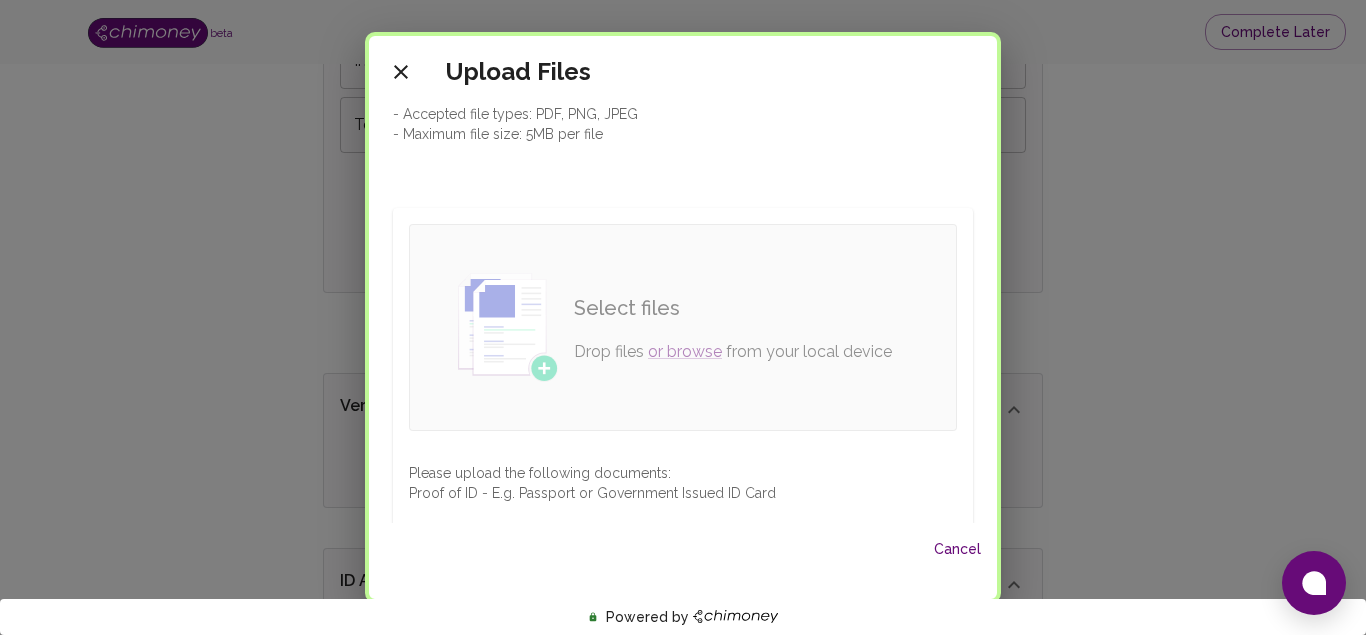 click on "Select files Drop files   or browse   from your local device" at bounding box center (733, 328) 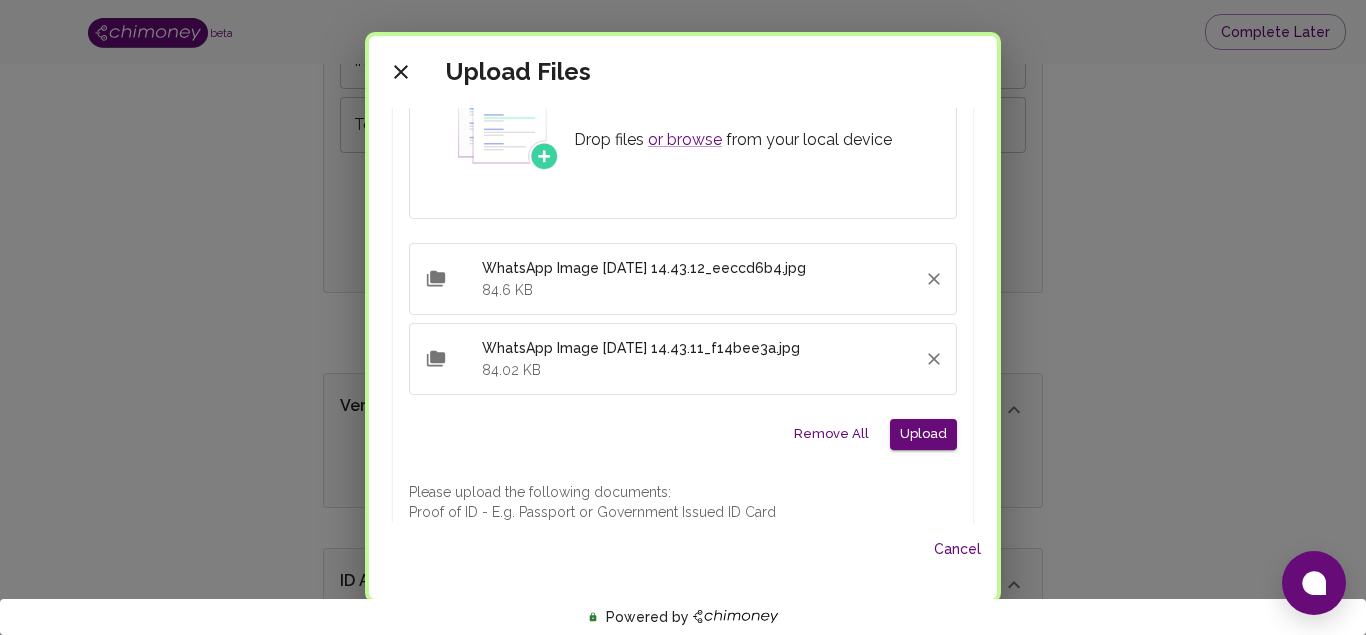 scroll, scrollTop: 254, scrollLeft: 0, axis: vertical 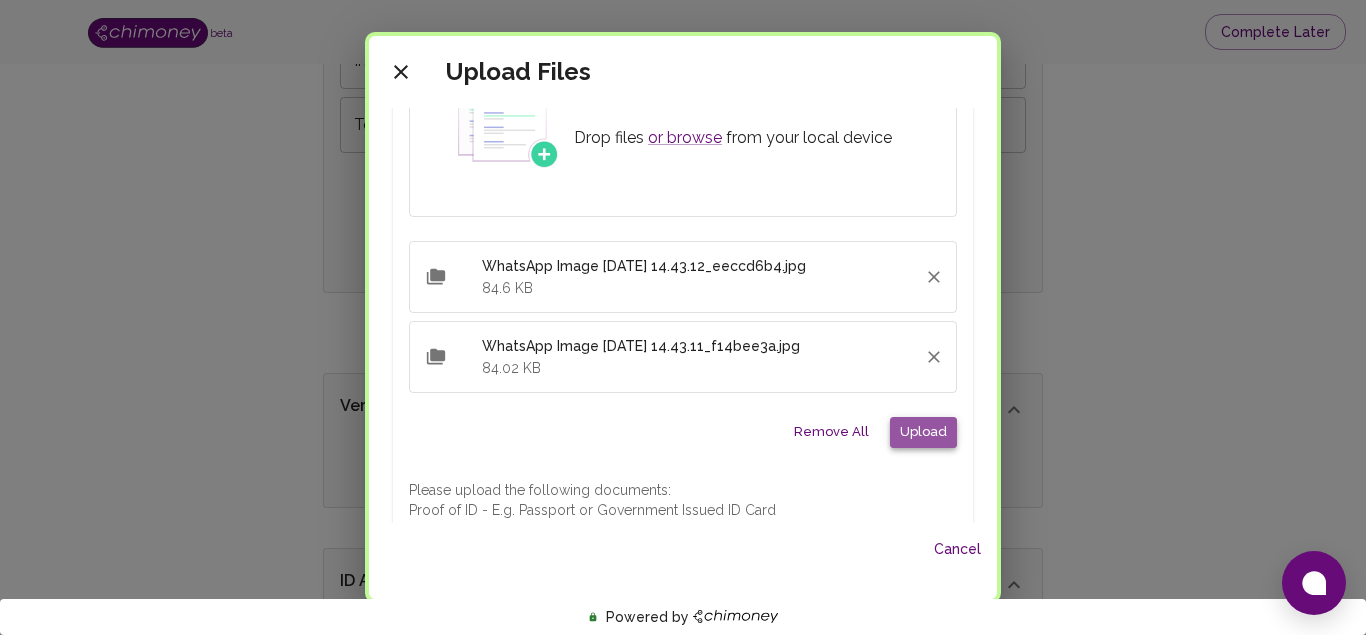 click on "Upload" at bounding box center (923, 432) 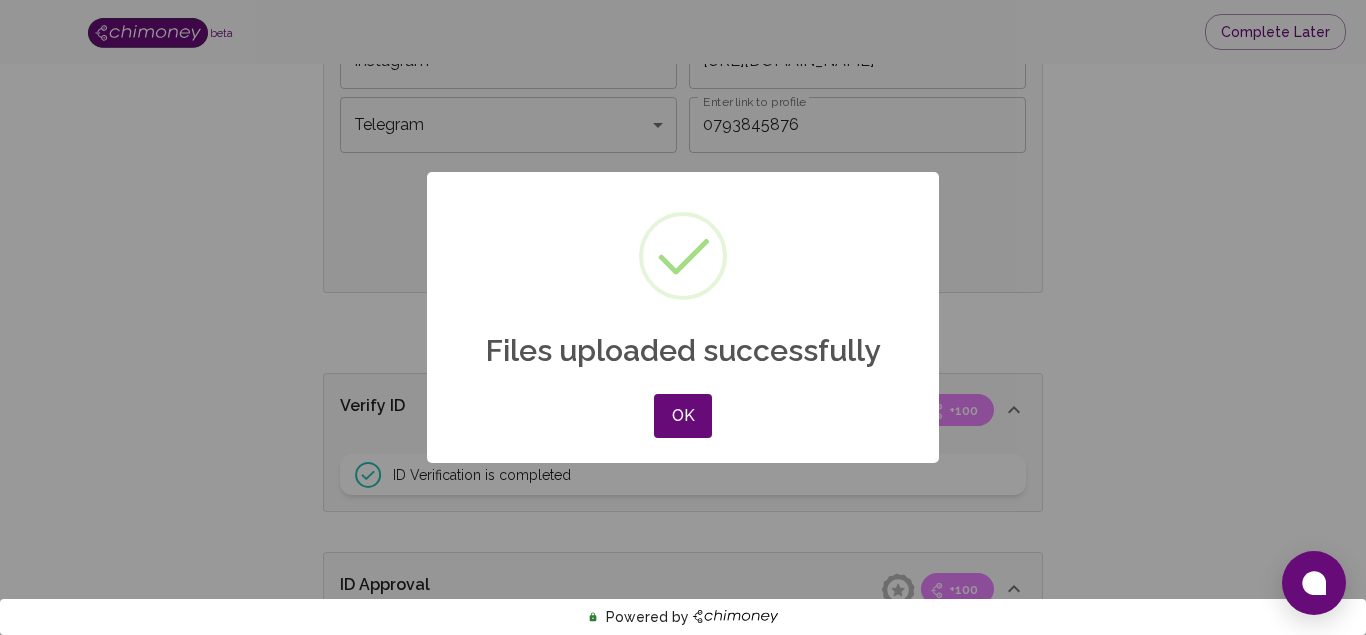 scroll, scrollTop: 40, scrollLeft: 0, axis: vertical 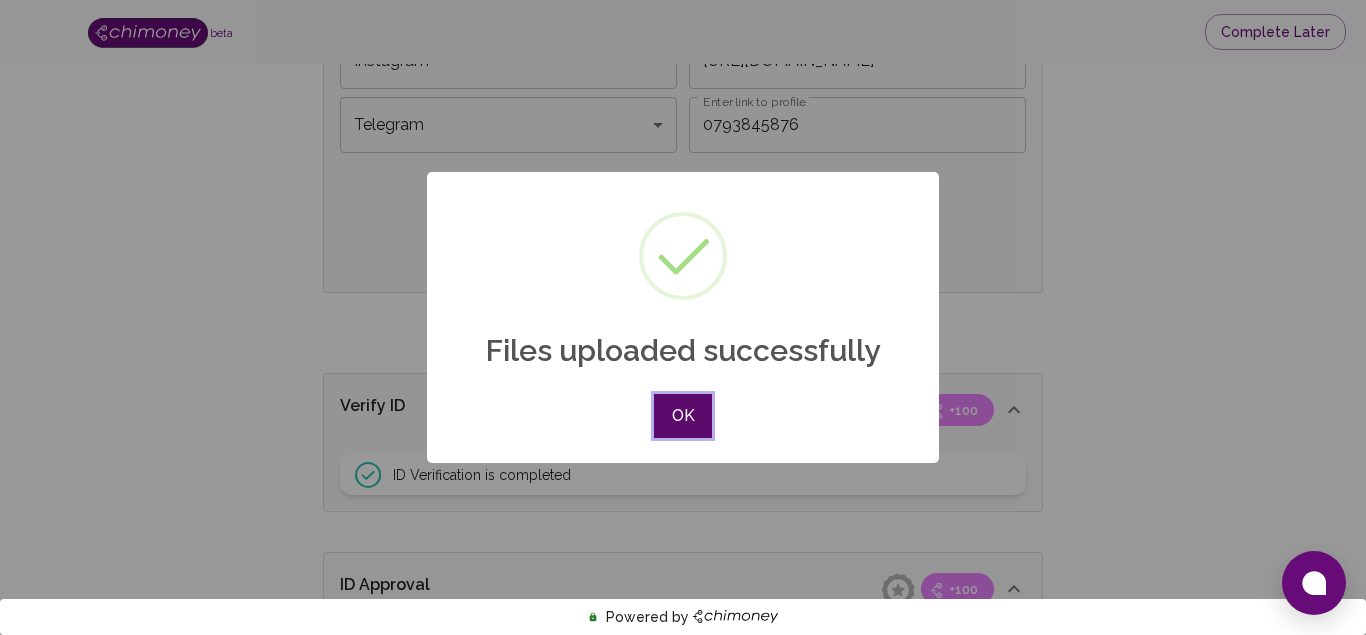 click on "OK" at bounding box center (683, 416) 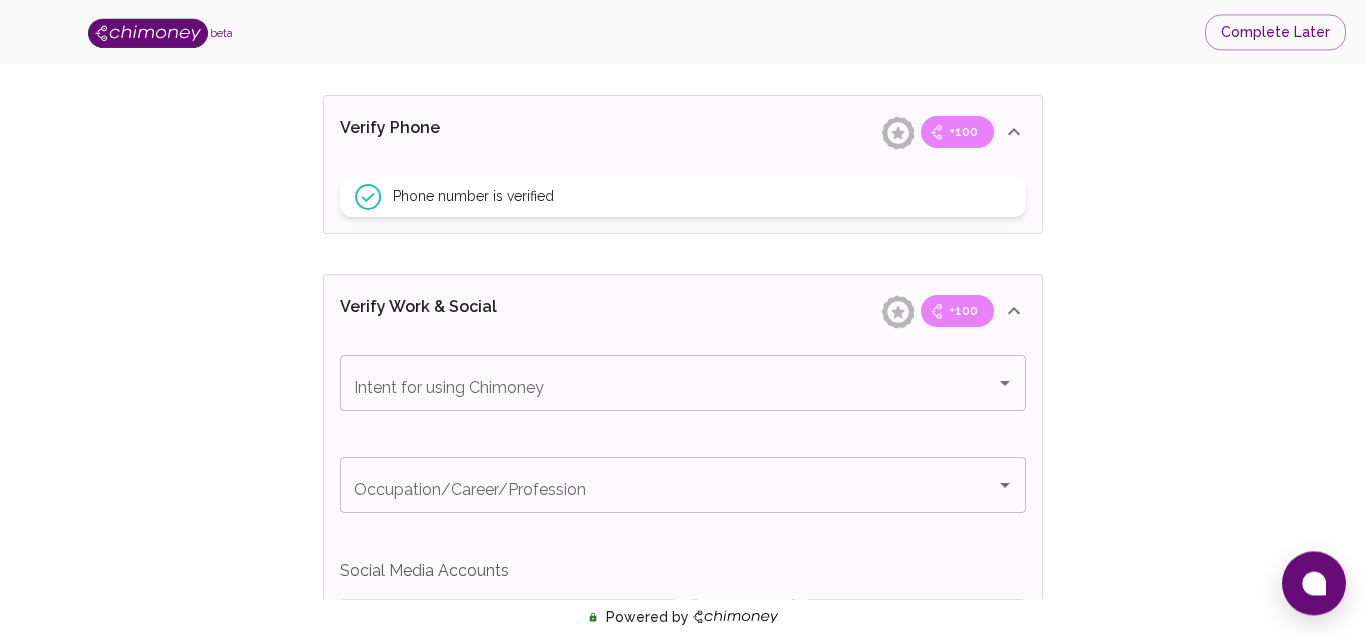 scroll, scrollTop: 913, scrollLeft: 0, axis: vertical 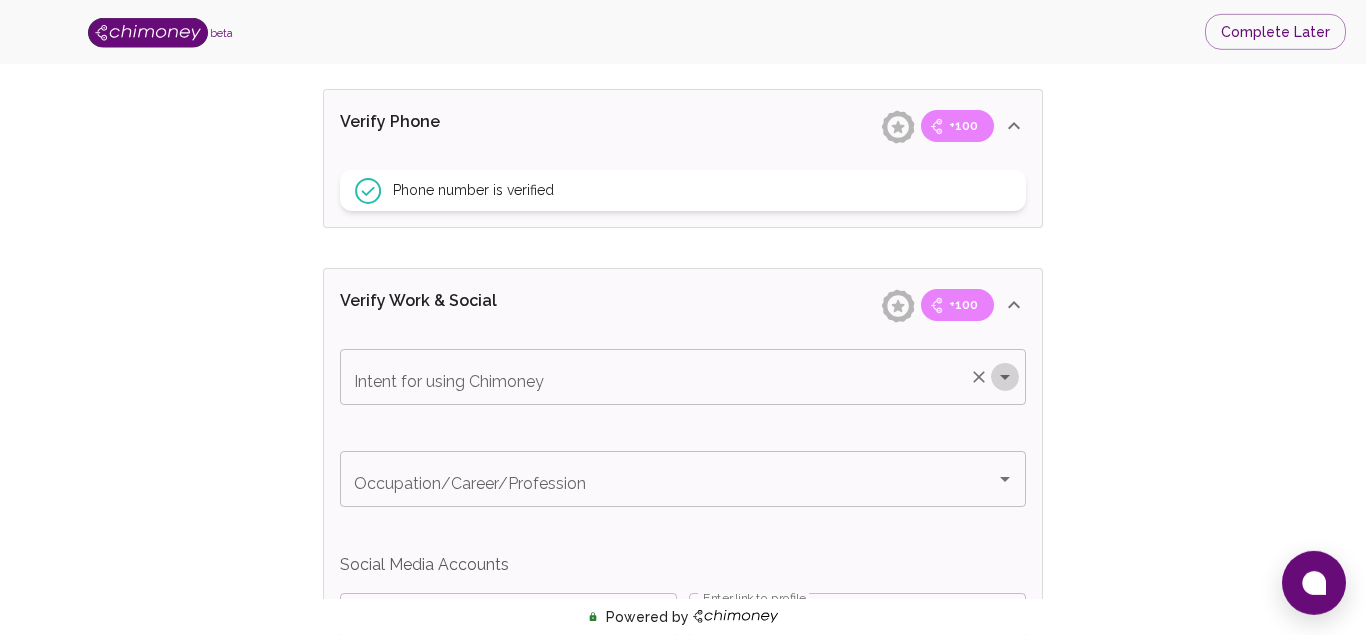 click 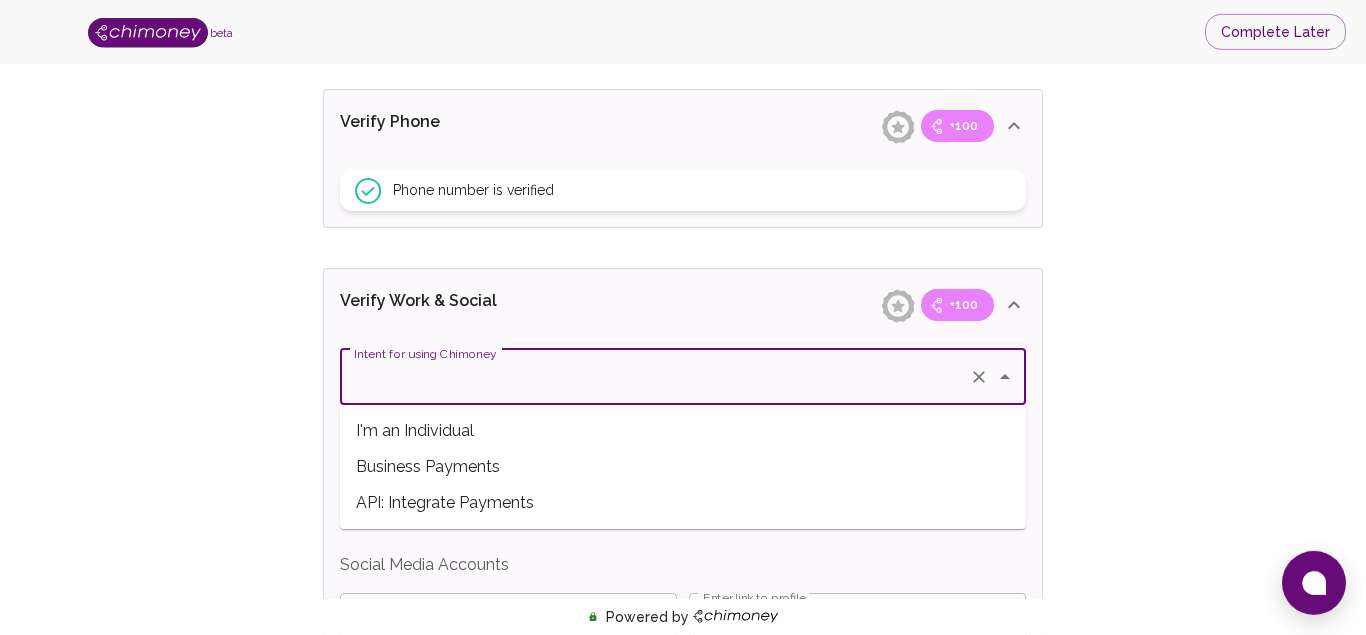 click on "I'm an Individual" at bounding box center (683, 431) 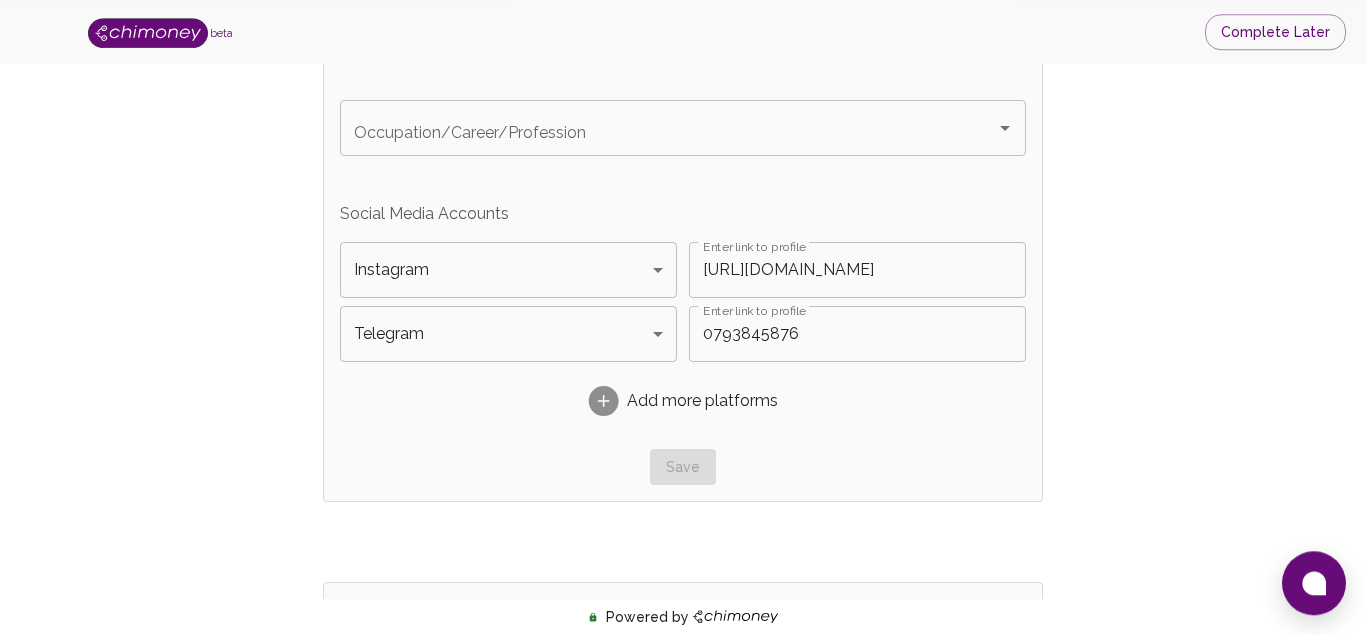 scroll, scrollTop: 1266, scrollLeft: 0, axis: vertical 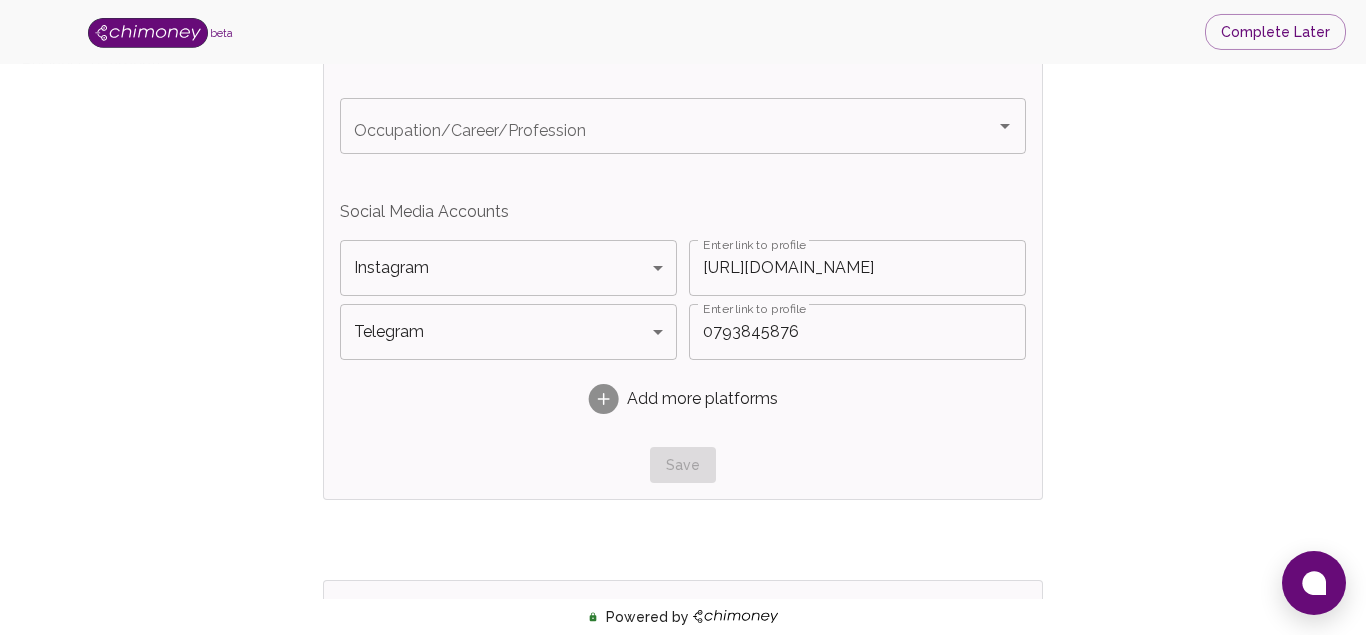 click 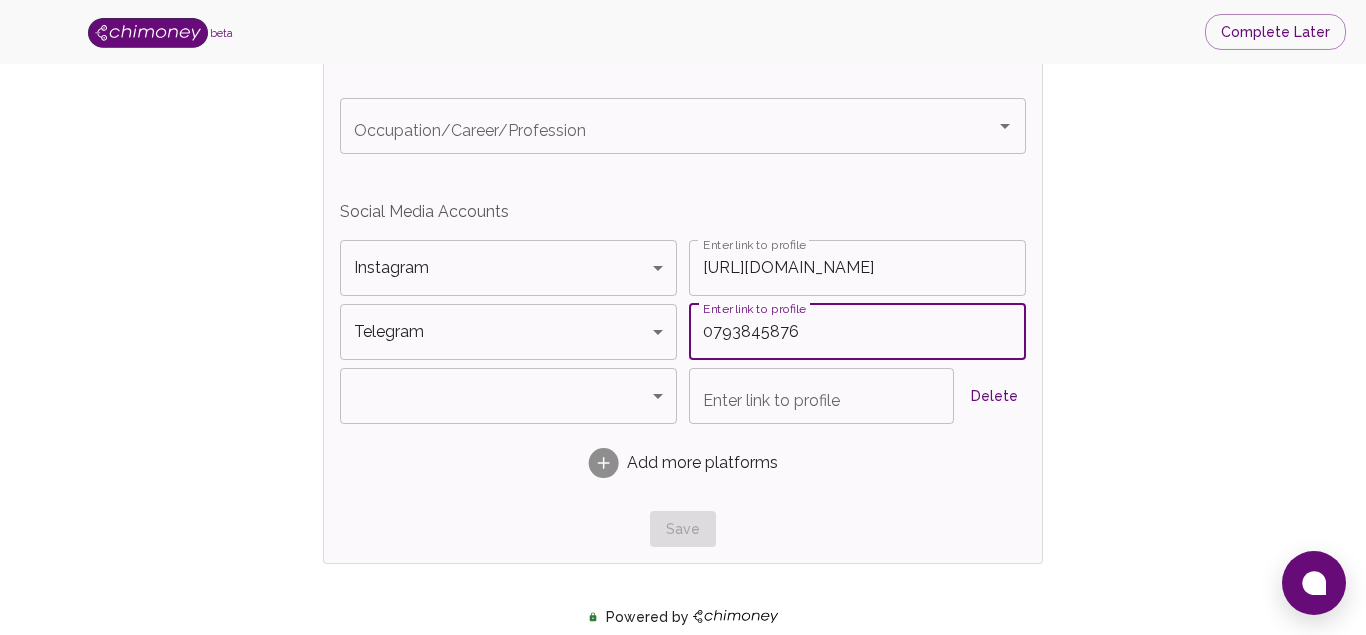 click on "0793845876" at bounding box center (857, 332) 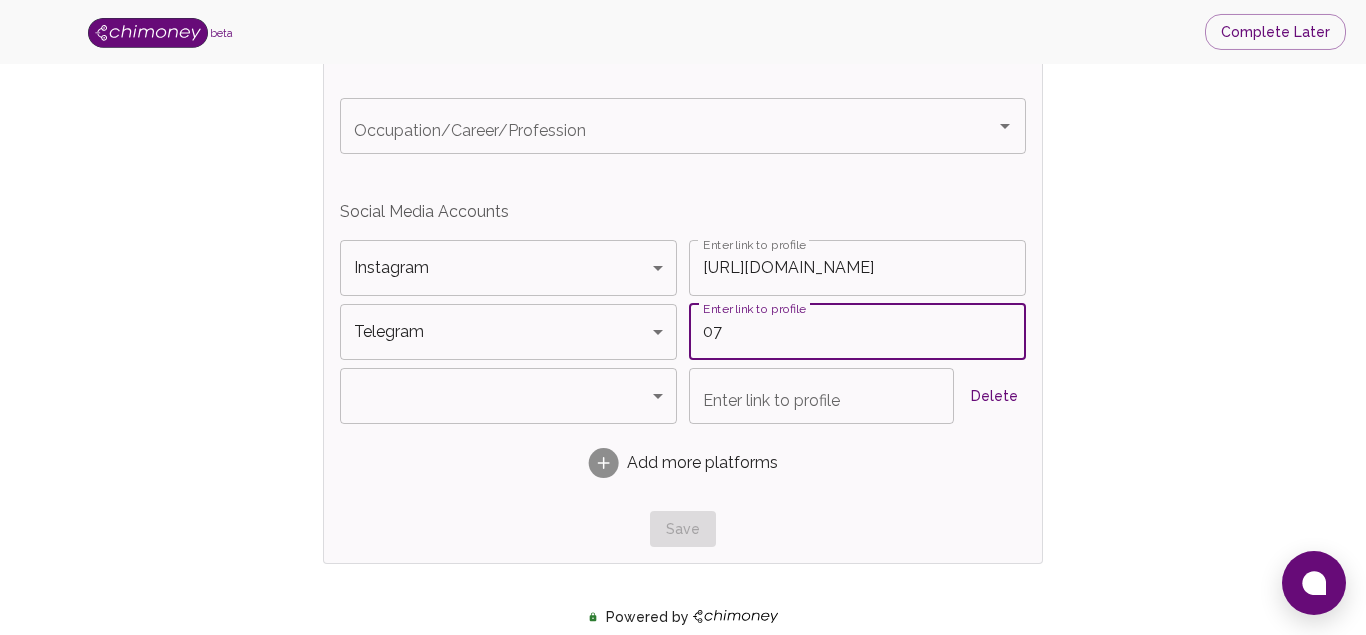 type on "0" 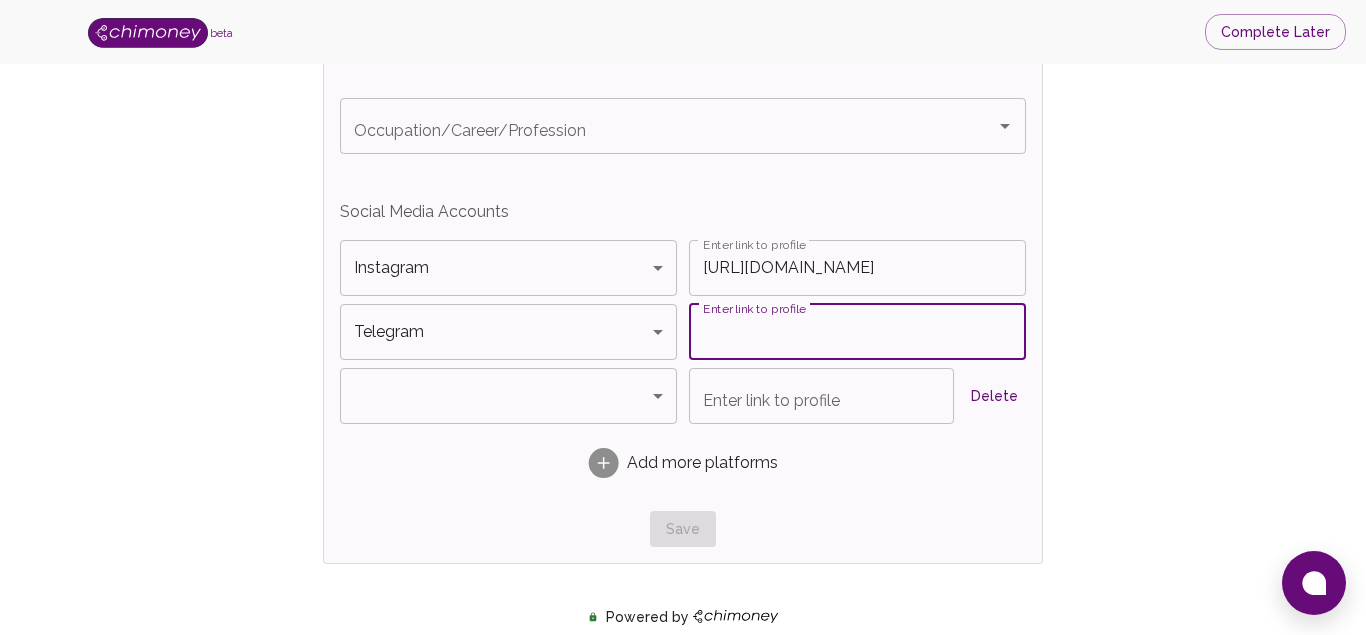 type 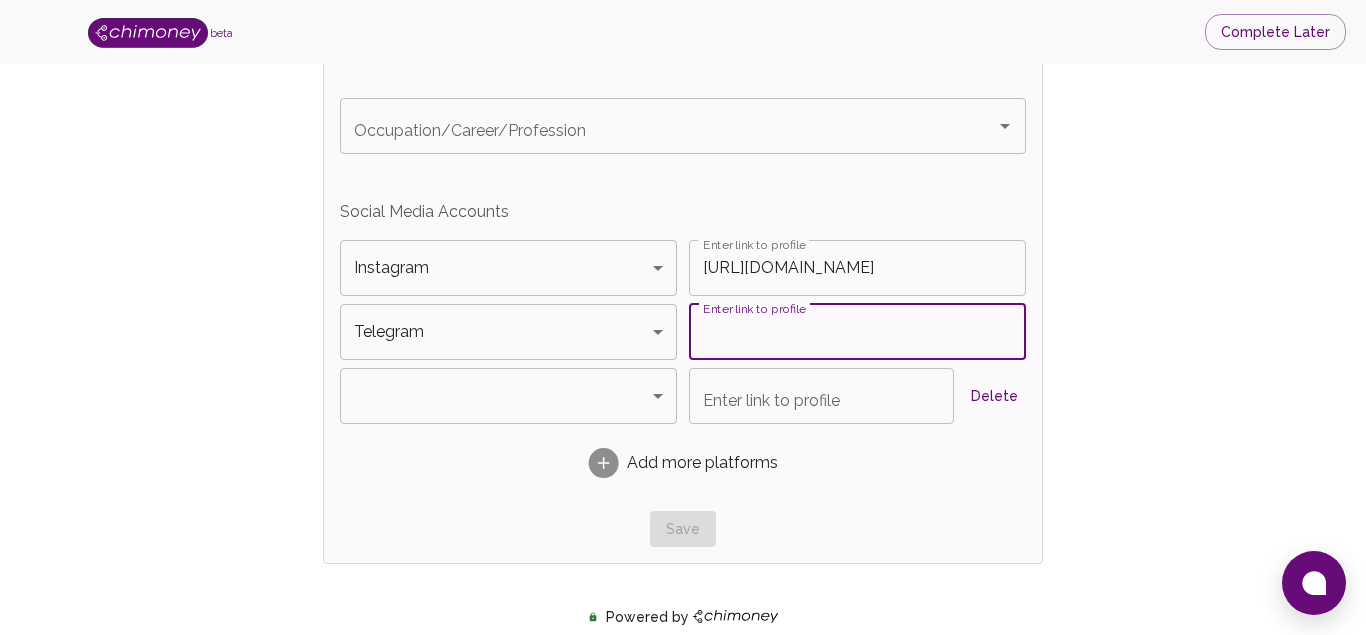 click on "beta Complete Later Verify ID and Earn Complete verification steps to earn Reward +100 Verify Email +100 Verify Phone +100 Add Socials +100 Get Verified +100 ID Approved Total Earned +100 Name +100 First Name [PERSON_NAME] First Name Last Name [PERSON_NAME] Last Name Verify Email +100 Email is verified Verify Phone +100 Phone number is verified Verify Work & Social +100 Intent for using Chimoney I'm an Individual Intent for using Chimoney Occupation/Career/Profession Occupation/Career/Profession Social Media Accounts   Instagram Instagram Platform Enter link to profile [URL][DOMAIN_NAME] Enter link to profile Telegram Telegram Platform Enter link to profile Enter link to profile ​ Platform Enter link to profile Enter link to profile Delete Add more platforms Save Verify ID +100 ID Verification is completed ID Approval +100 ID Verification is pending review Submit KYC Powered by   /onboarding/personal-details" at bounding box center (683, -28) 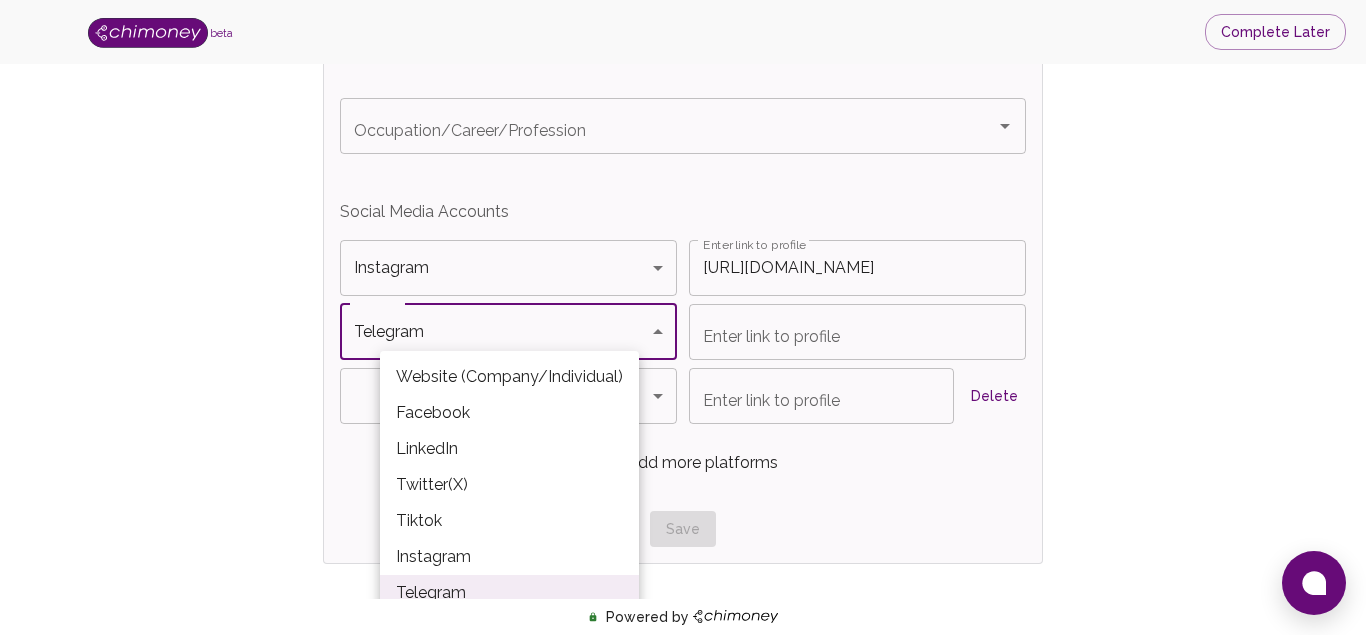 click at bounding box center [683, 317] 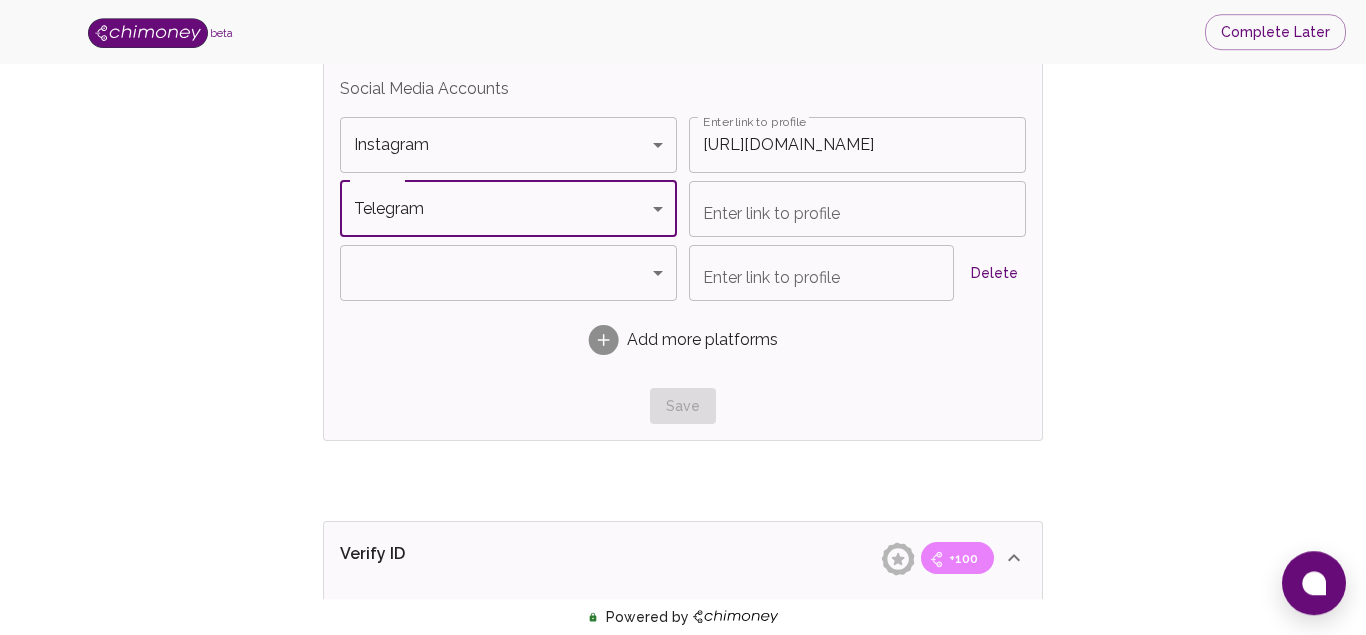 scroll, scrollTop: 1397, scrollLeft: 0, axis: vertical 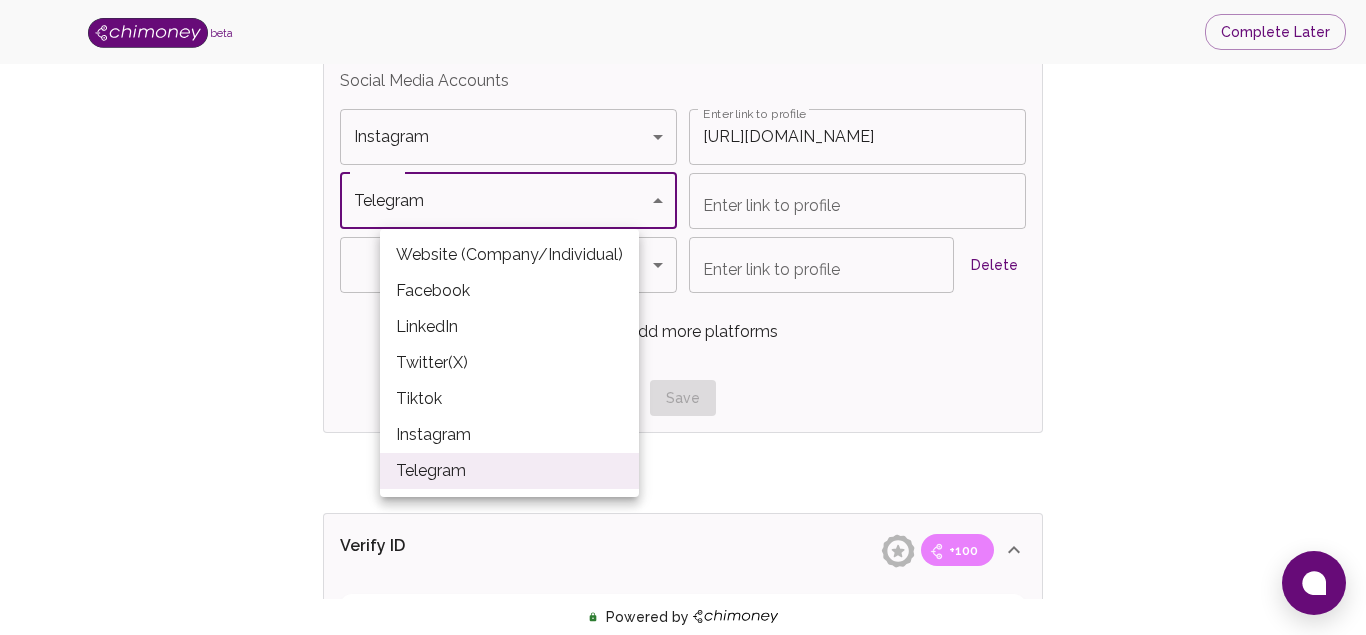 click on "beta Complete Later Verify ID and Earn Complete verification steps to earn Reward +100 Verify Email +100 Verify Phone +100 Add Socials +100 Get Verified +100 ID Approved Total Earned +100 Name +100 First Name [PERSON_NAME] First Name Last Name [PERSON_NAME] Last Name Verify Email +100 Email is verified Verify Phone +100 Phone number is verified Verify Work & Social +100 Intent for using Chimoney I'm an Individual Intent for using Chimoney Occupation/Career/Profession Occupation/Career/Profession Social Media Accounts   Instagram Instagram Platform Enter link to profile [URL][DOMAIN_NAME] Enter link to profile Telegram Telegram Platform Enter link to profile Enter link to profile ​ Platform Enter link to profile Enter link to profile Delete Add more platforms Save Verify ID +100 ID Verification is completed ID Approval +100 ID Verification is pending review Submit KYC Powered by   /onboarding/personal-details Website (Company/Individual) Facebook" at bounding box center (683, -159) 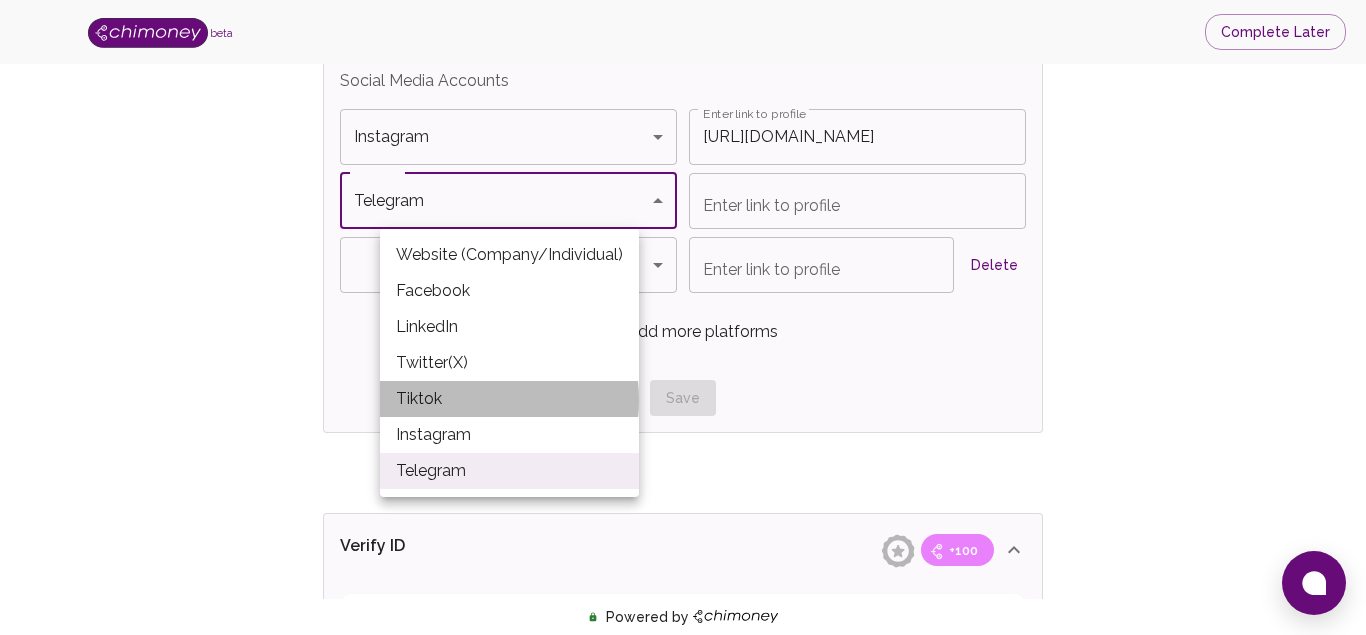 click on "Tiktok" at bounding box center [509, 399] 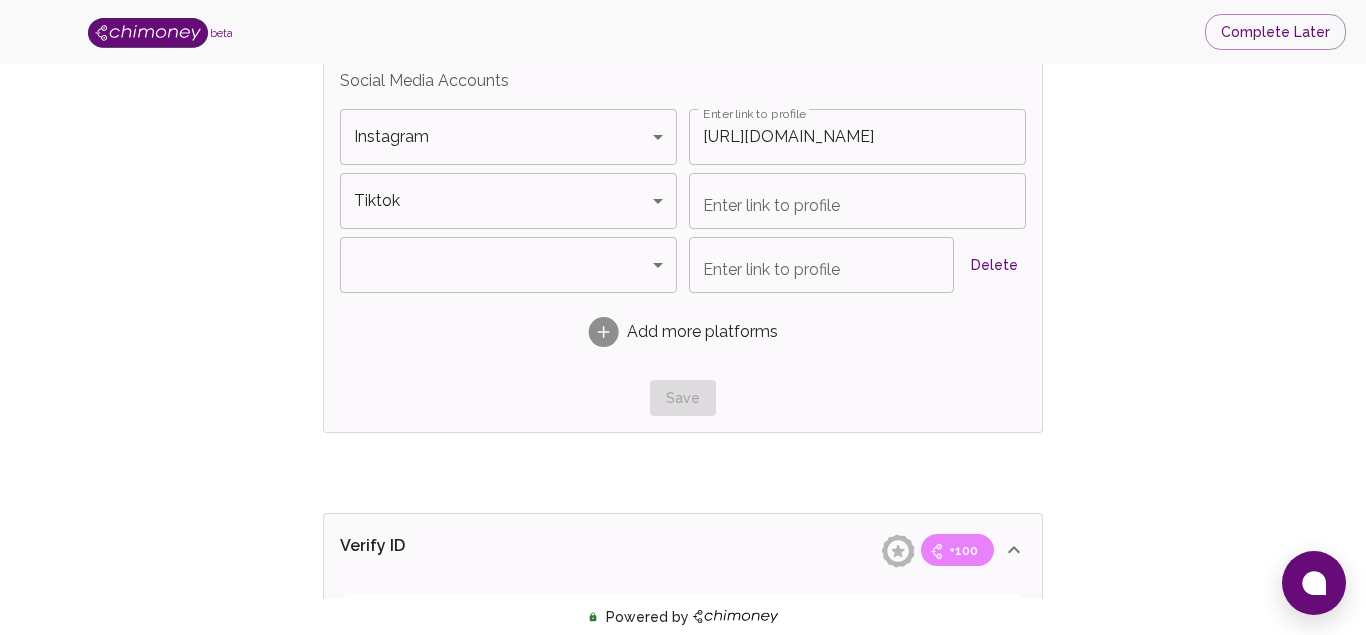 type 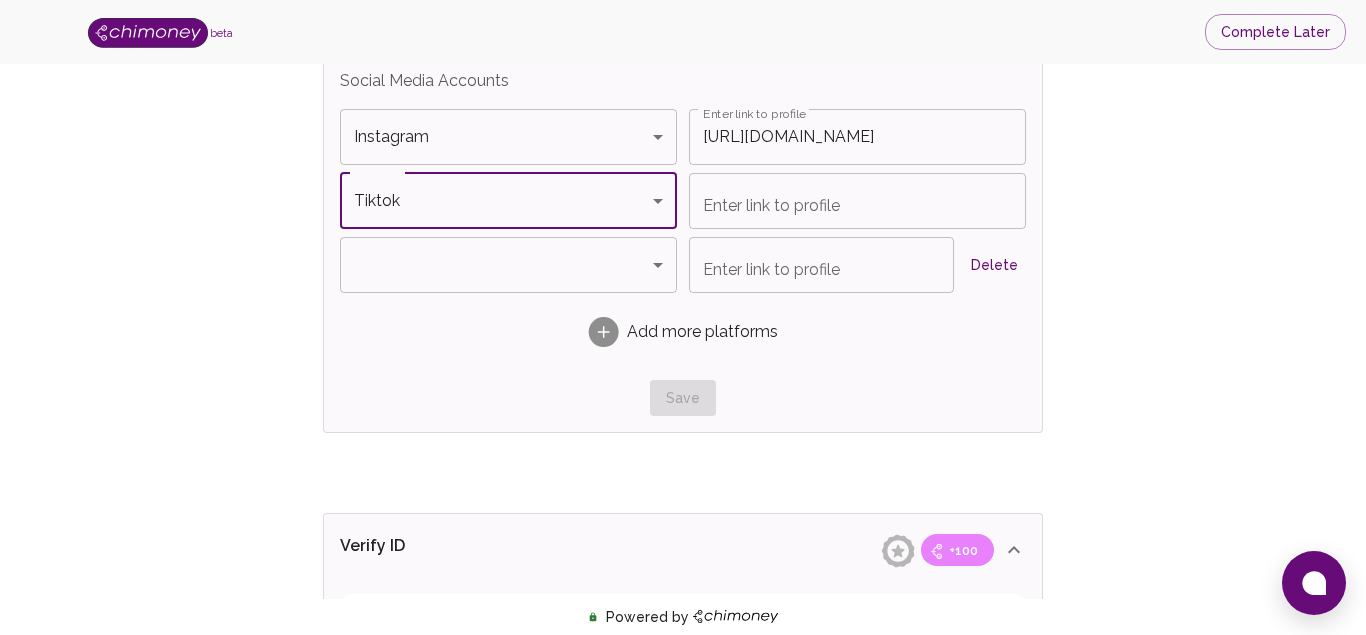 click on "Enter link to profile" at bounding box center [857, 201] 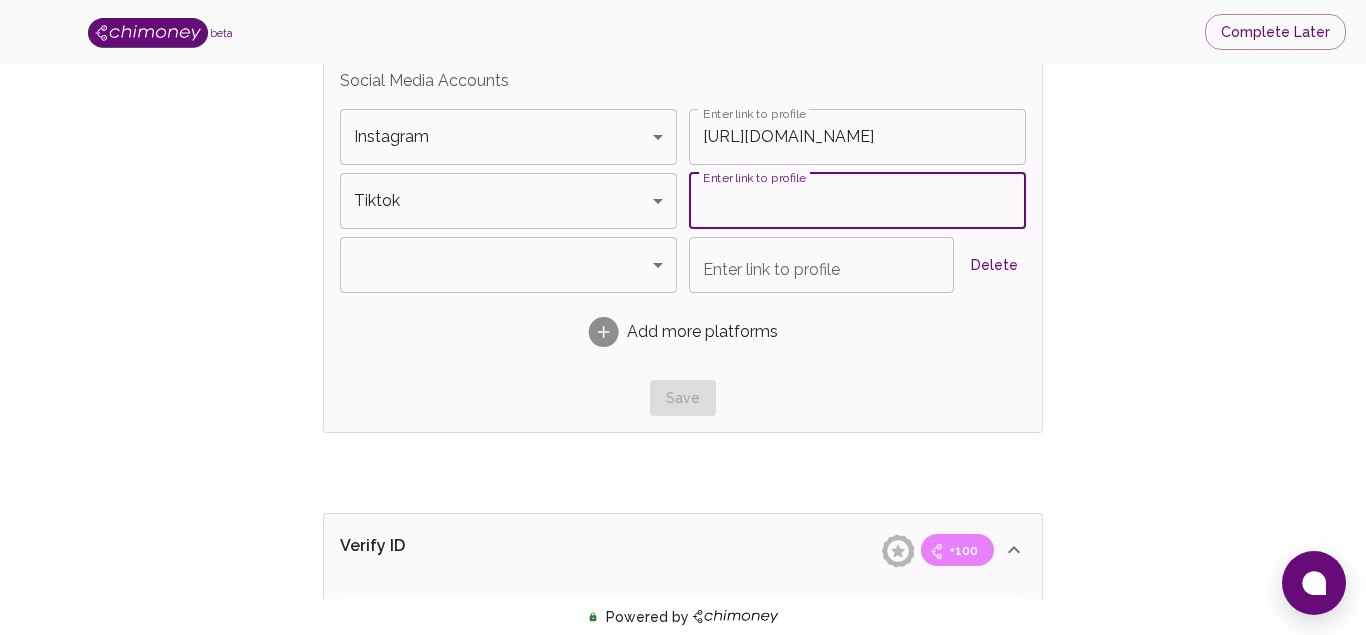 paste on "[URL][DOMAIN_NAME]" 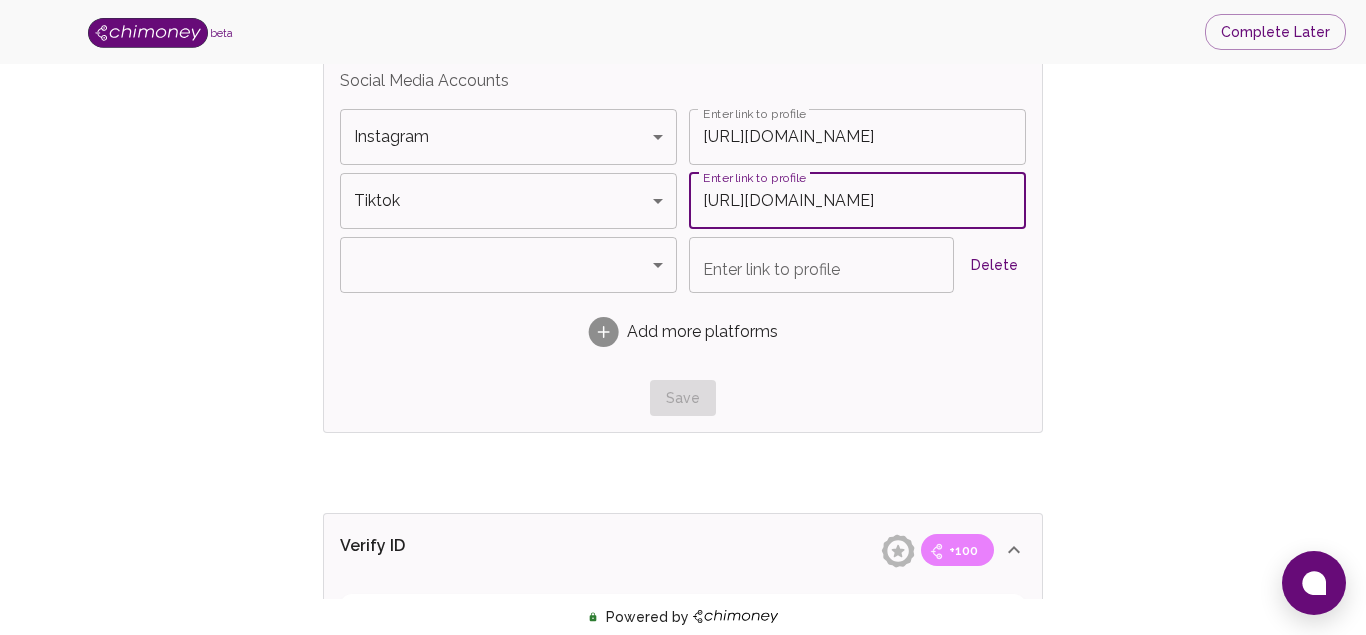 scroll, scrollTop: 0, scrollLeft: 38, axis: horizontal 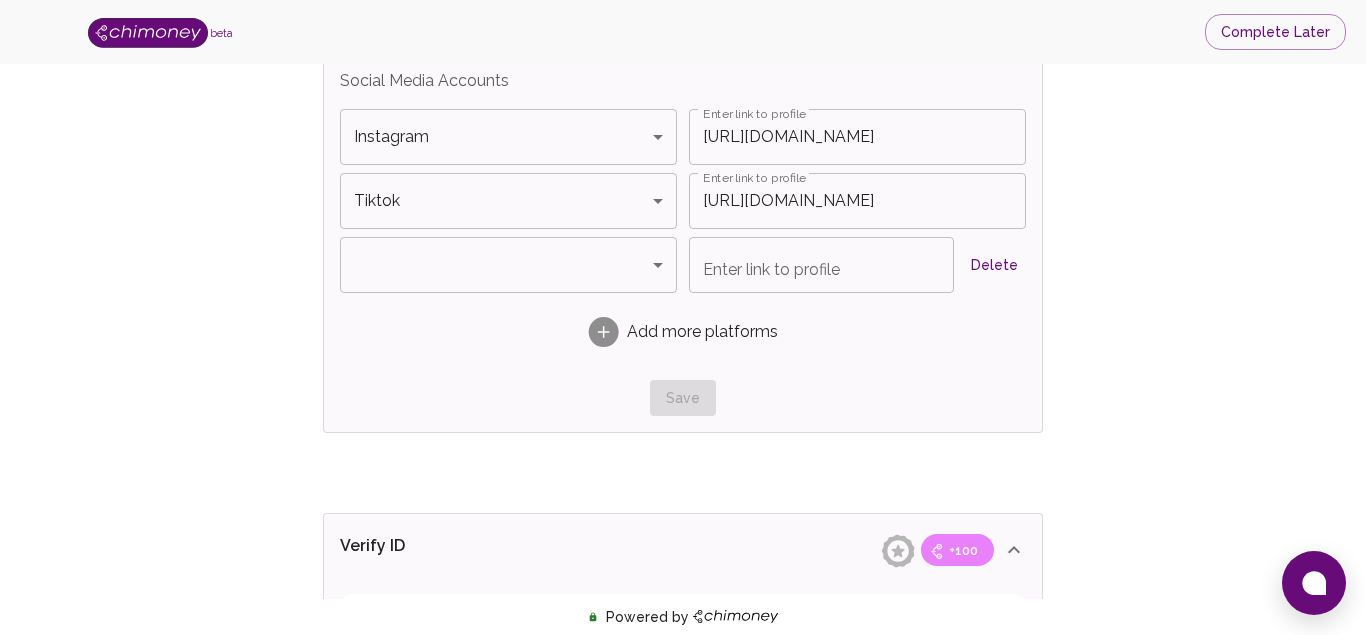 click on "Save" at bounding box center (683, 398) 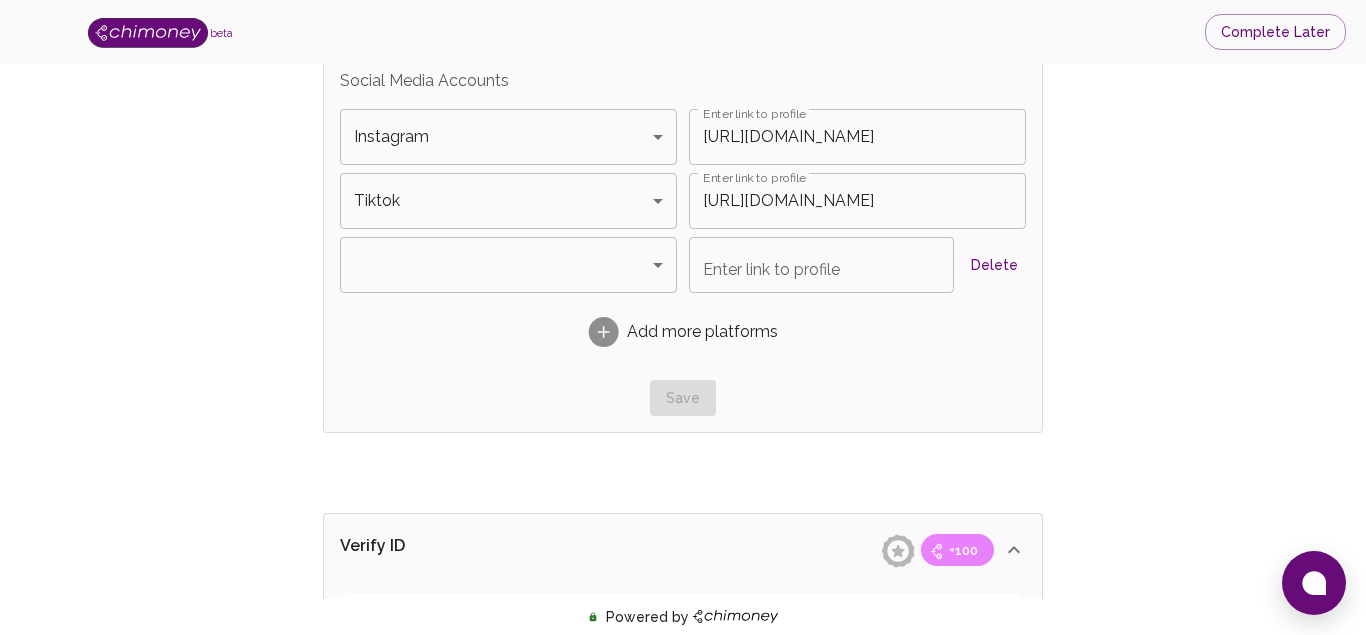 scroll, scrollTop: 1841, scrollLeft: 0, axis: vertical 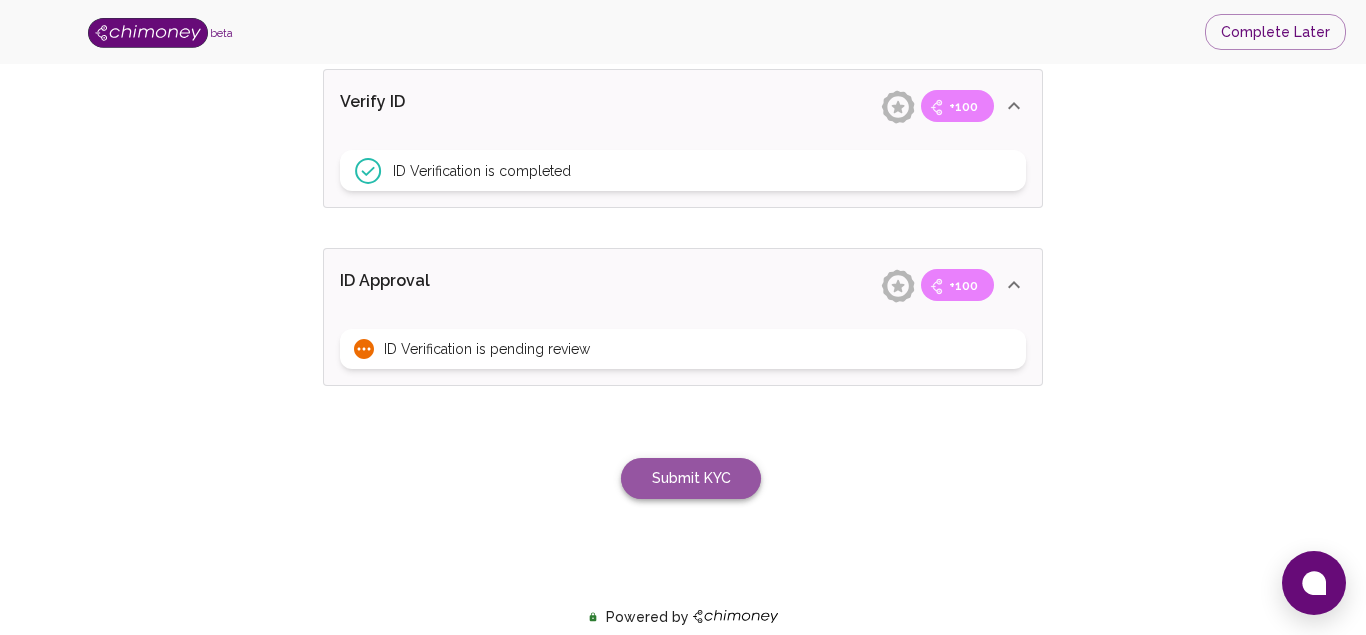 click on "Submit KYC" at bounding box center (691, 478) 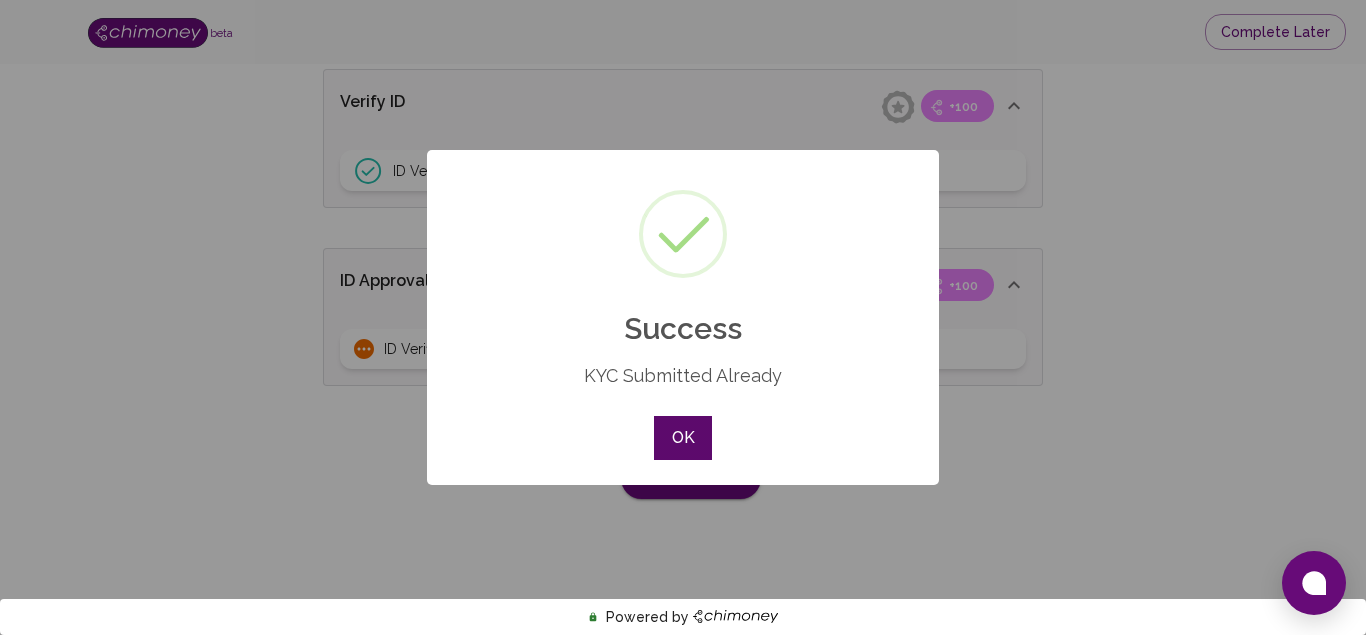 click on "OK" at bounding box center (683, 438) 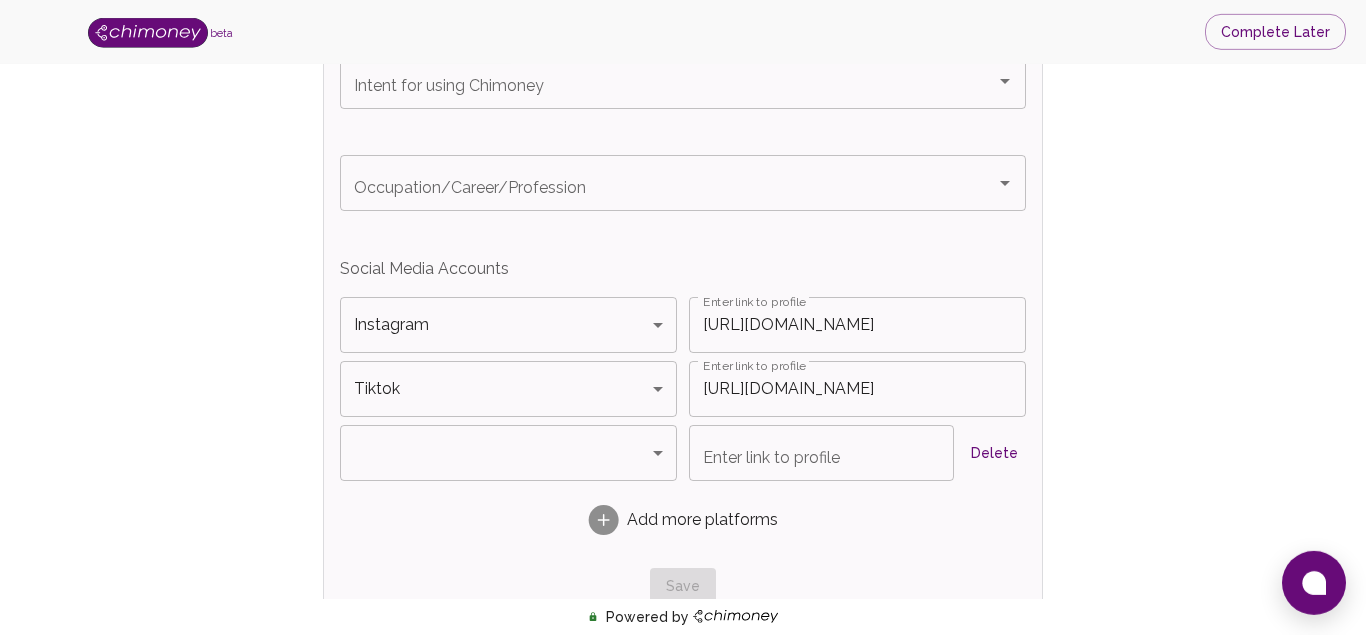 scroll, scrollTop: 1211, scrollLeft: 0, axis: vertical 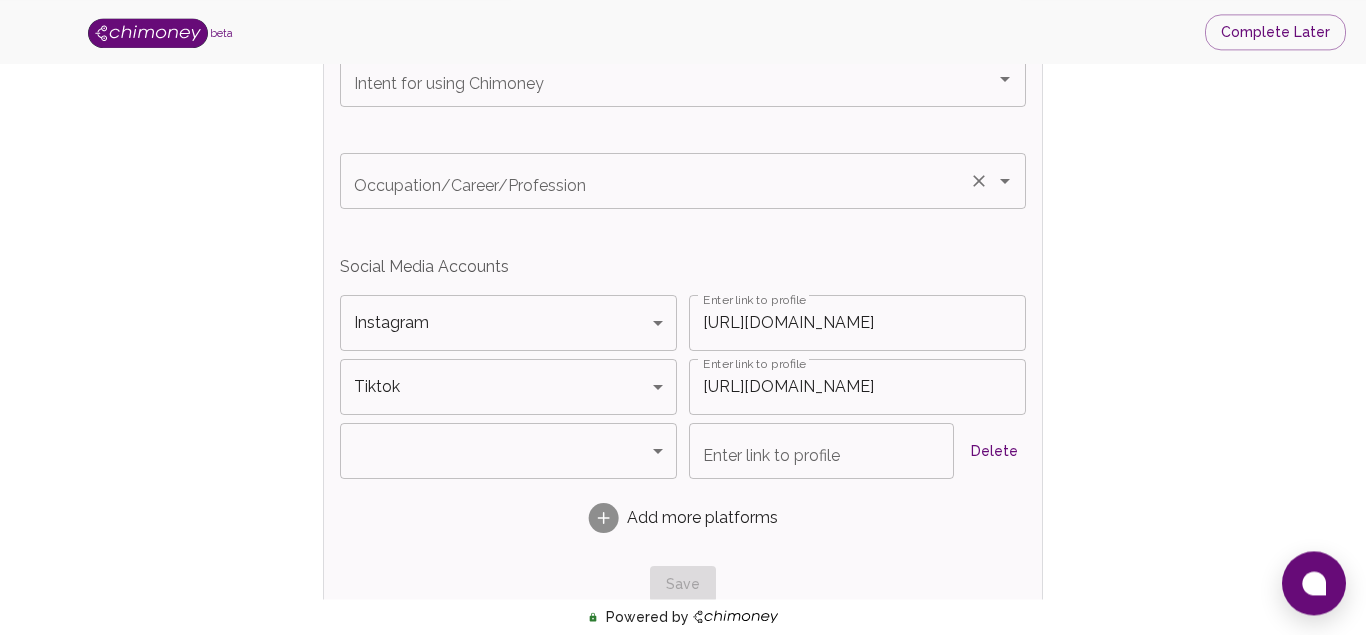 click on "Occupation/Career/Profession" at bounding box center (683, 181) 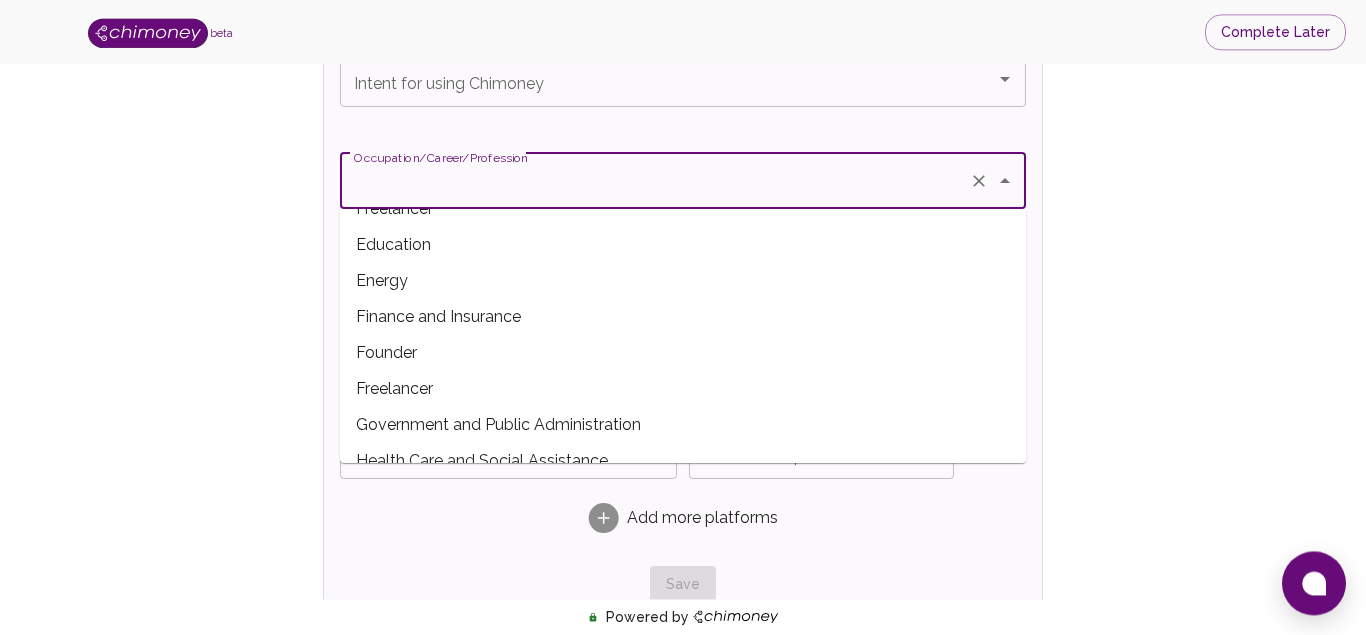scroll, scrollTop: 173, scrollLeft: 0, axis: vertical 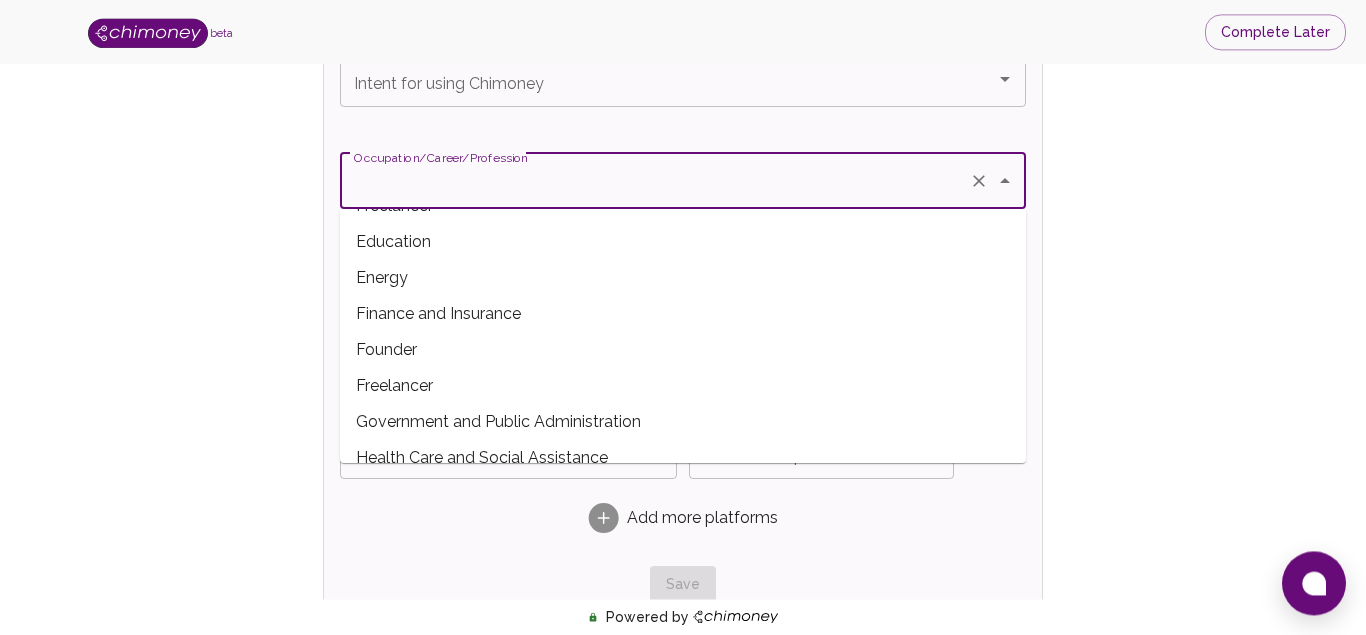 click on "Finance and Insurance" at bounding box center [683, 314] 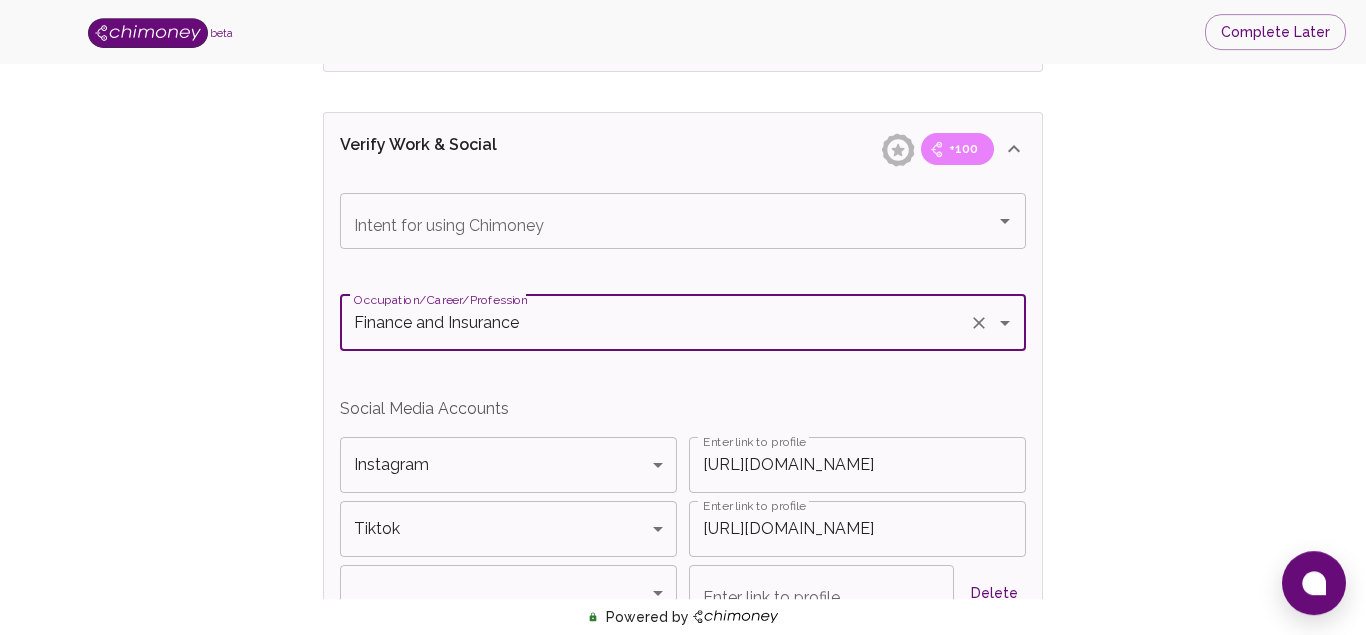 scroll, scrollTop: 1068, scrollLeft: 0, axis: vertical 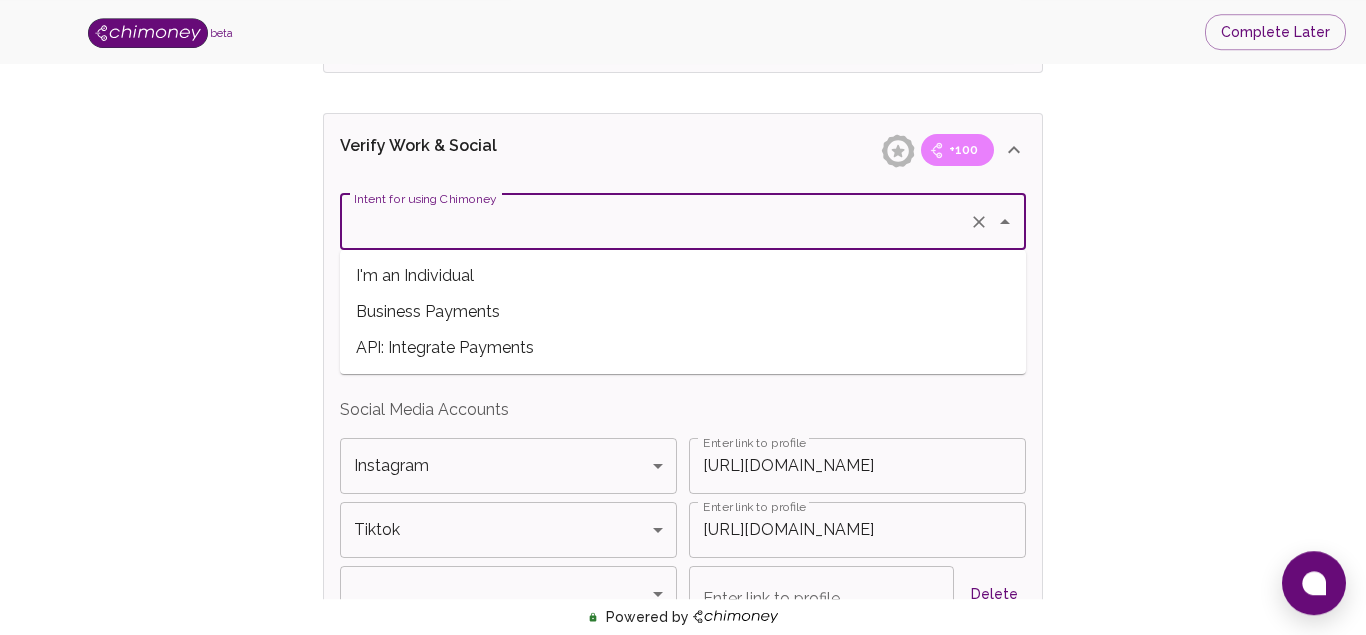 click on "Intent for using Chimoney" at bounding box center (655, 222) 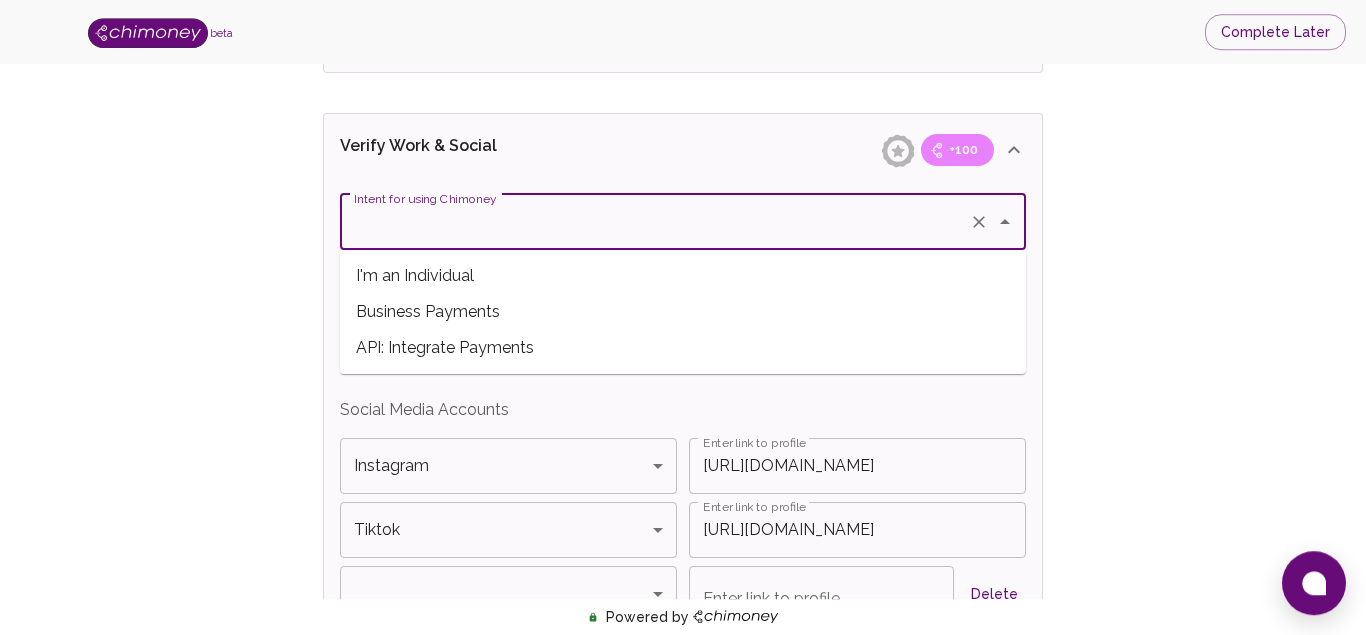 click on "I'm an Individual" at bounding box center [683, 276] 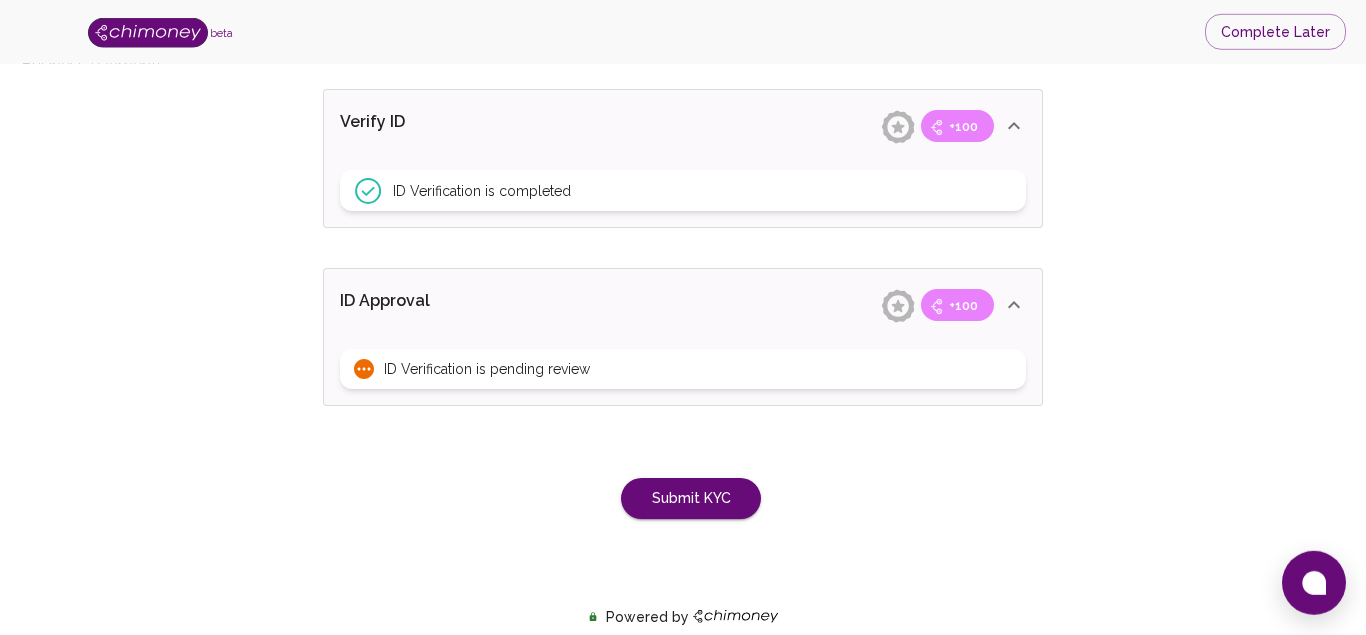 scroll, scrollTop: 1841, scrollLeft: 0, axis: vertical 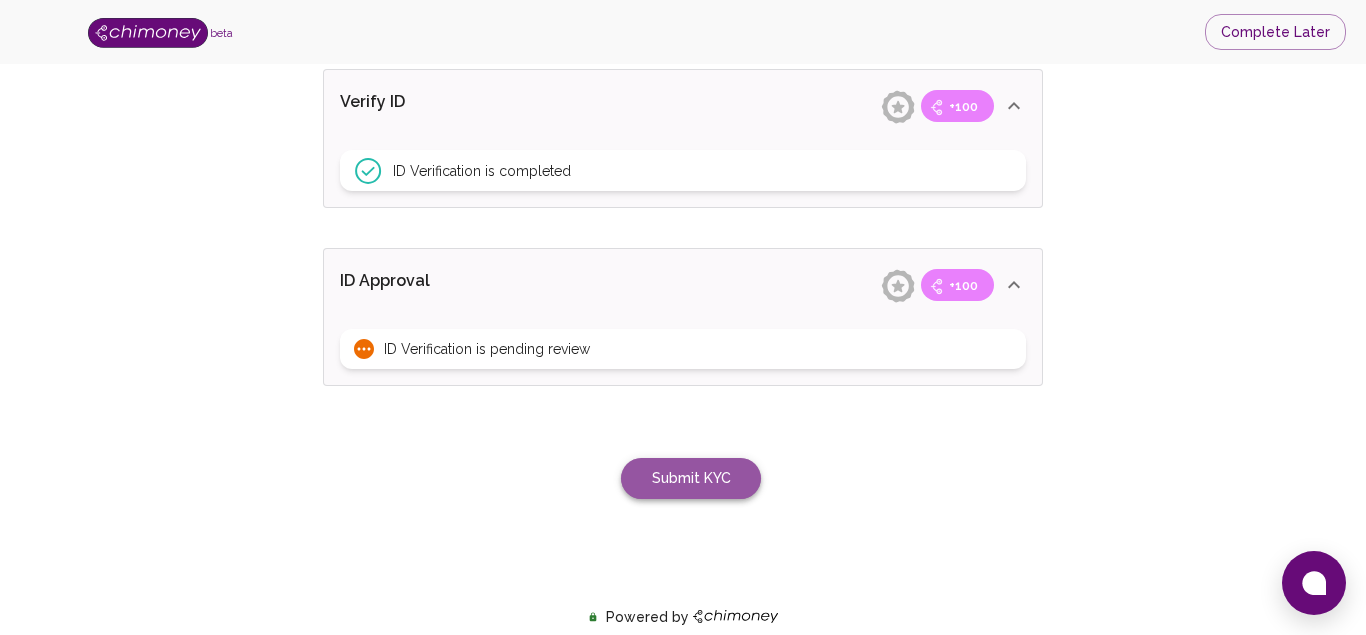 click on "Submit KYC" at bounding box center (691, 478) 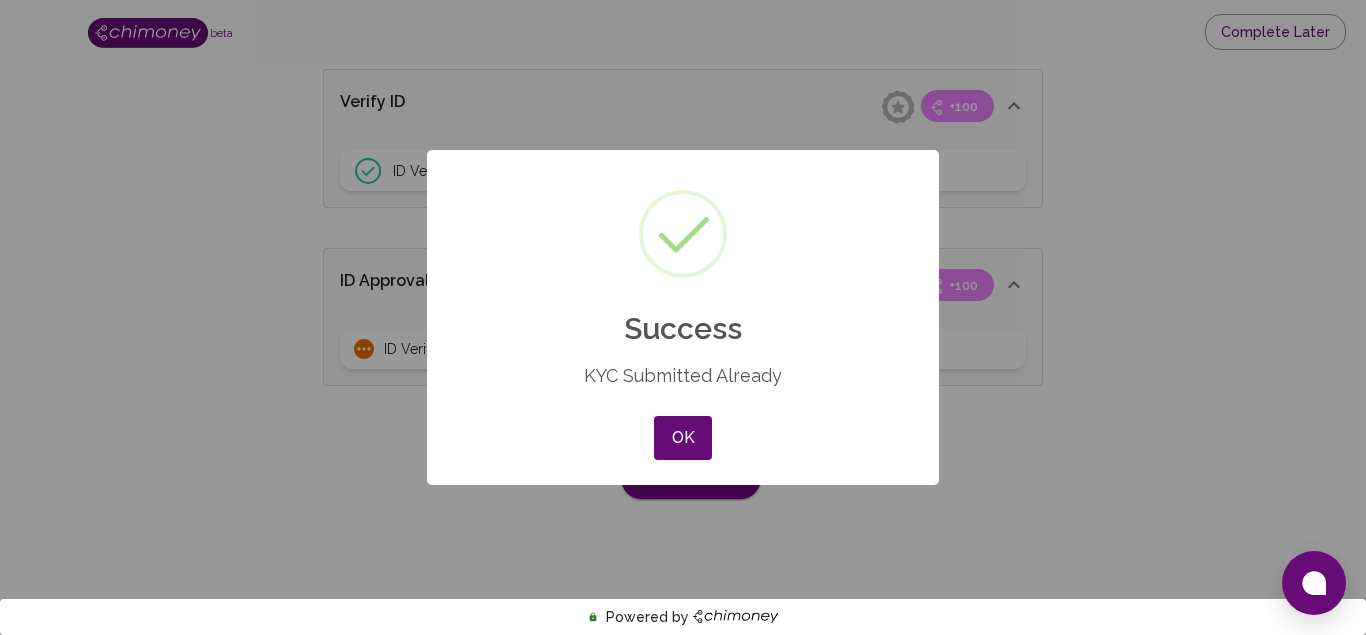 click on "OK No Cancel" at bounding box center [683, 438] 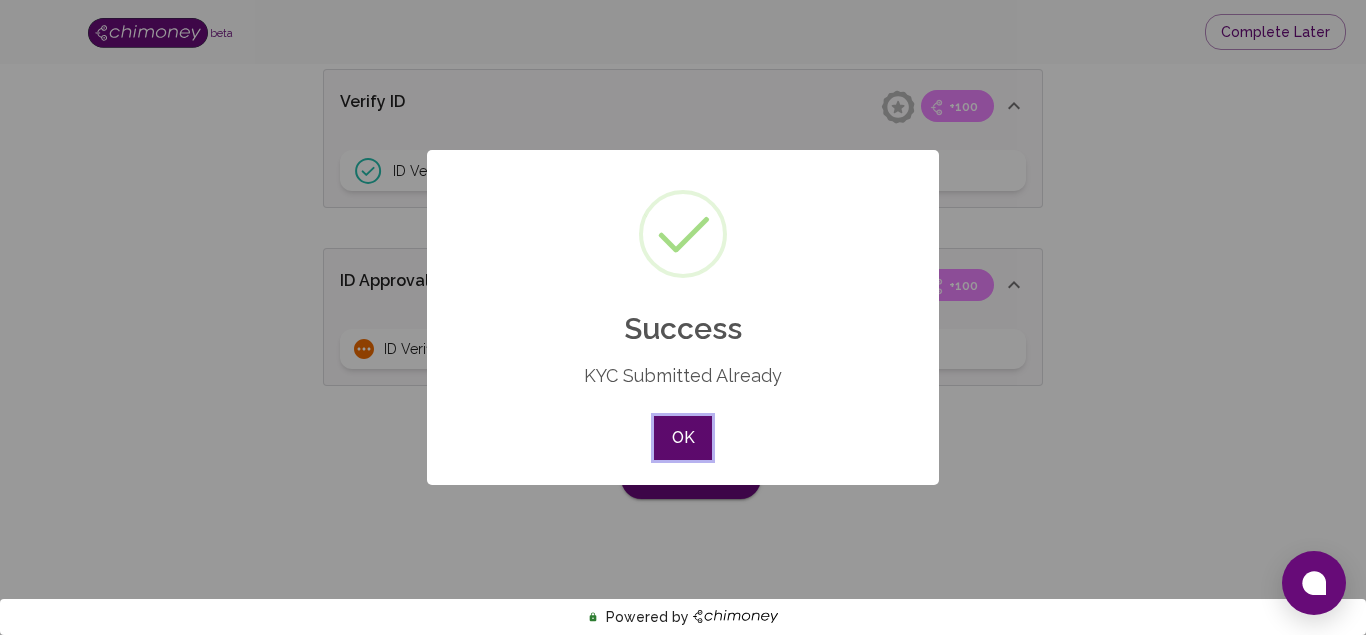 click on "OK" at bounding box center (683, 438) 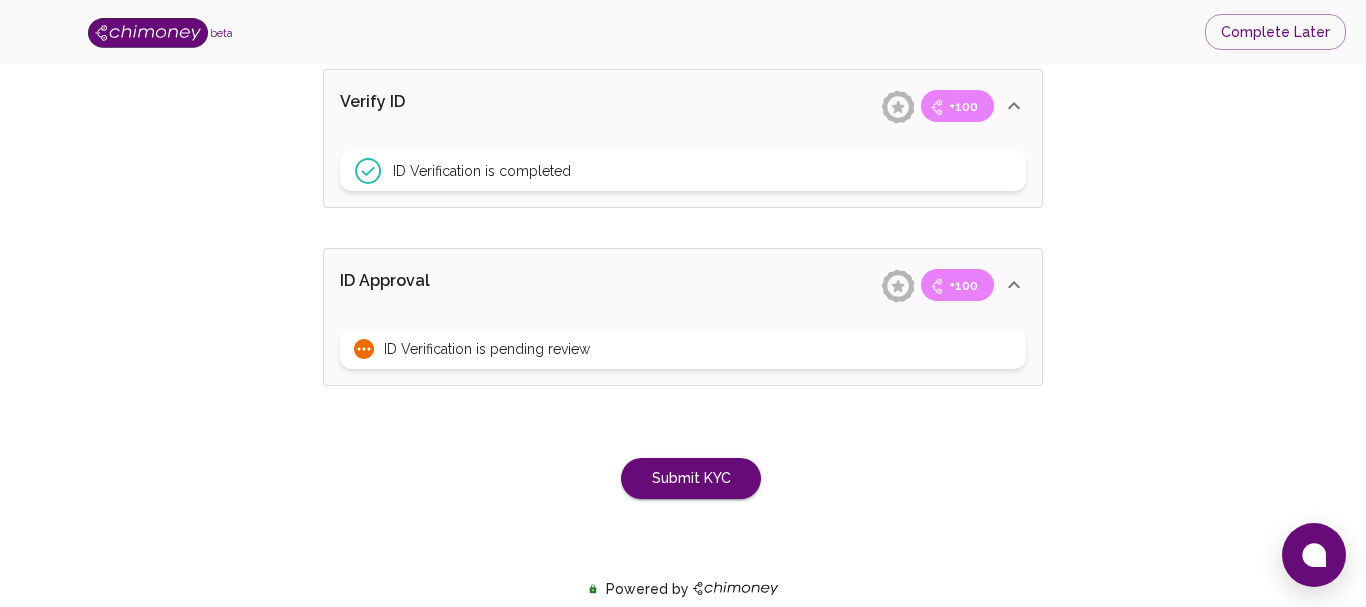 type 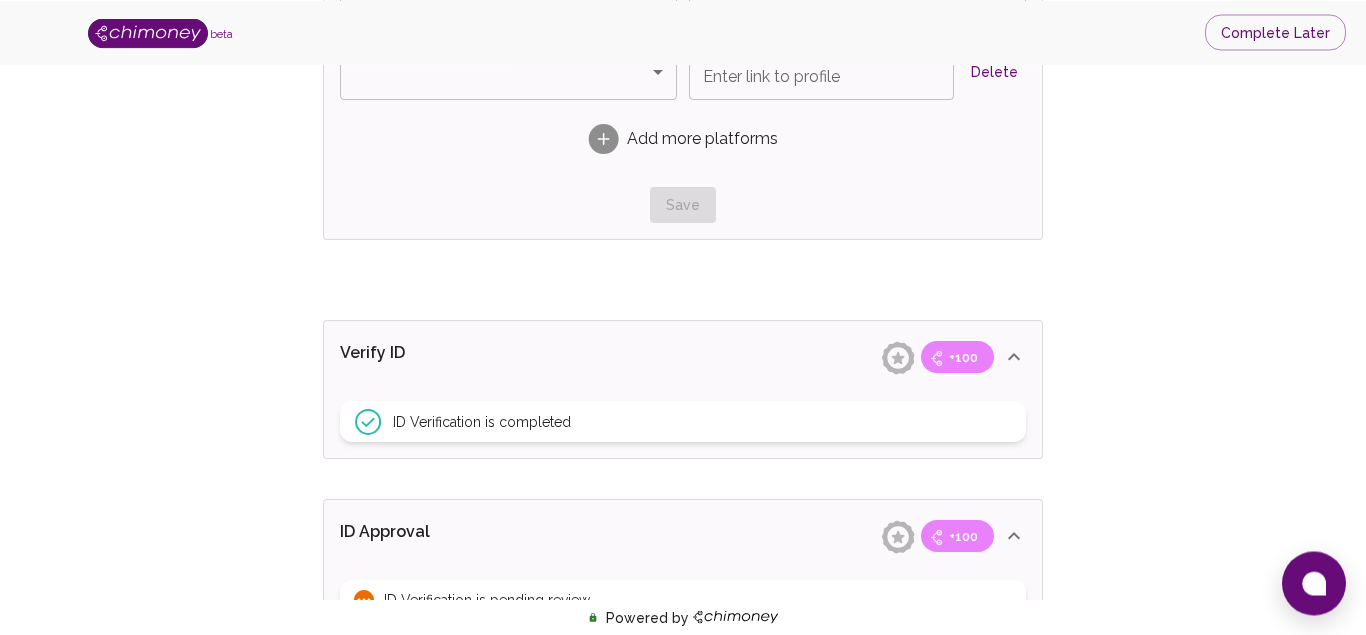 scroll, scrollTop: 1841, scrollLeft: 0, axis: vertical 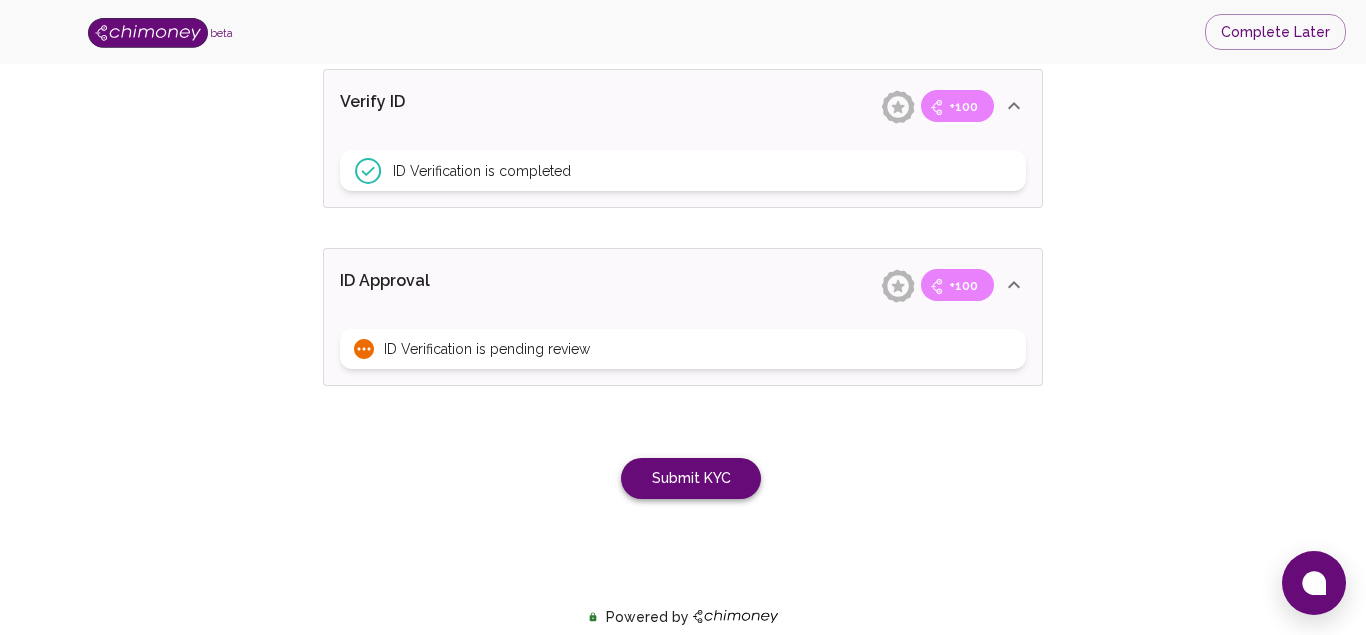 click on "Submit KYC" at bounding box center (691, 478) 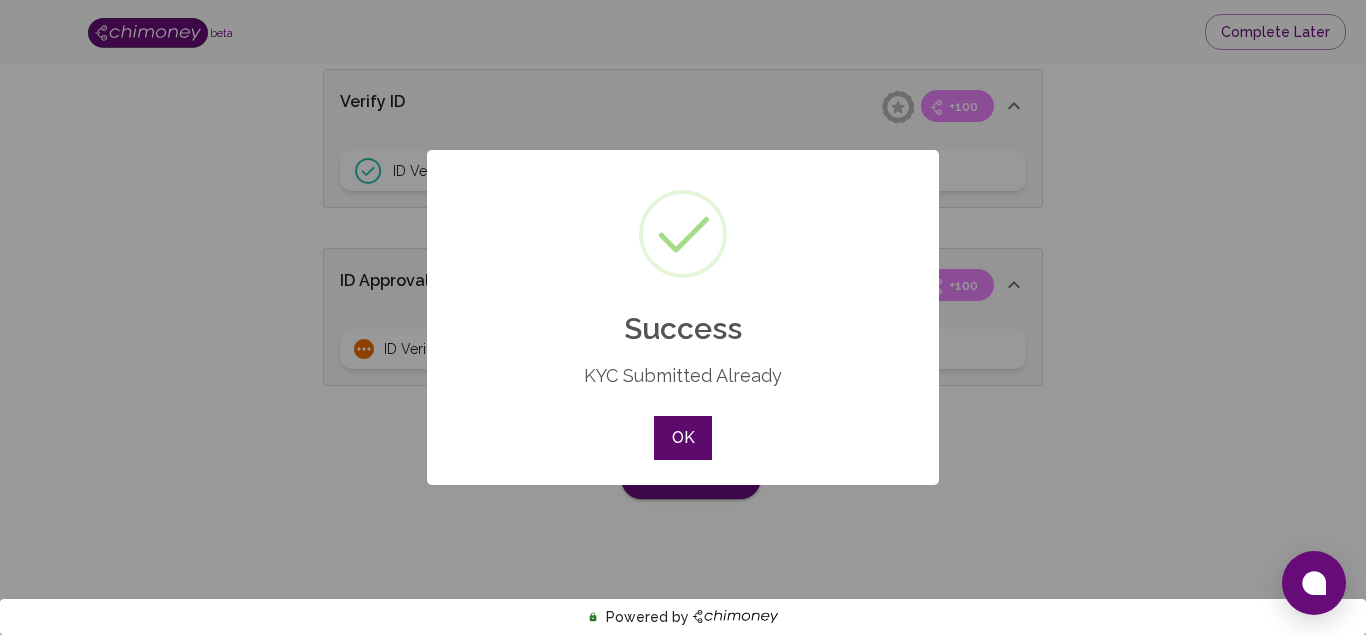 click on "OK" at bounding box center [683, 438] 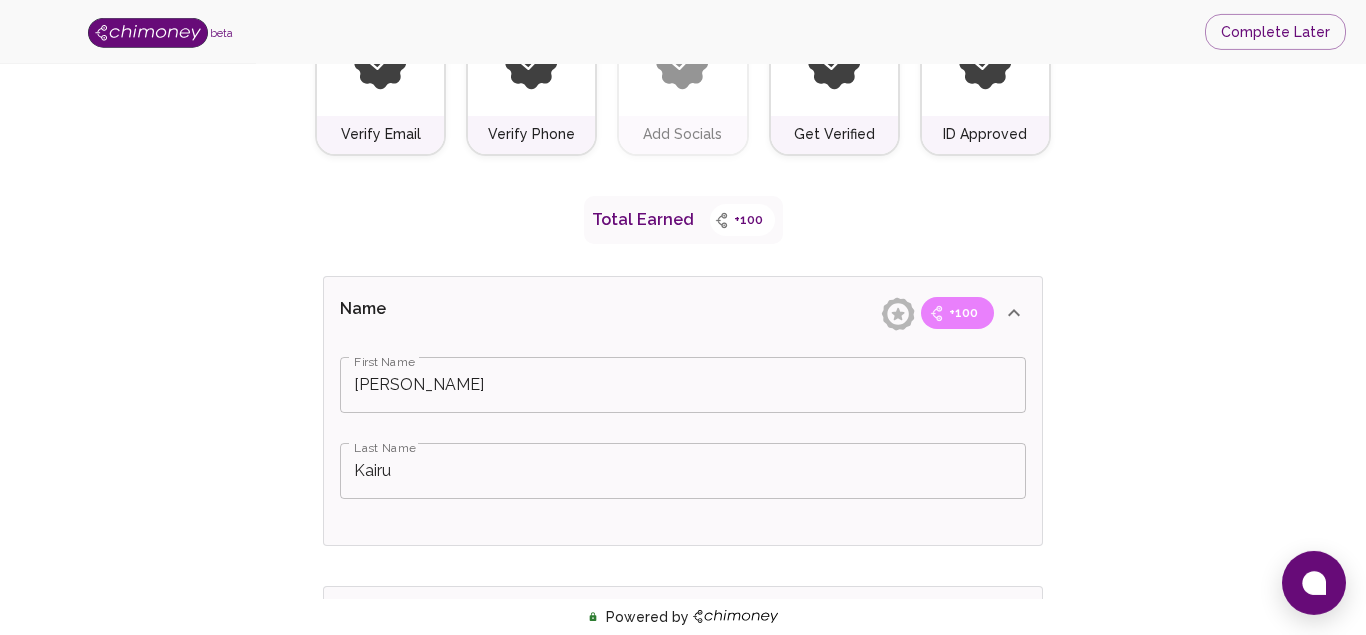 scroll, scrollTop: 0, scrollLeft: 0, axis: both 